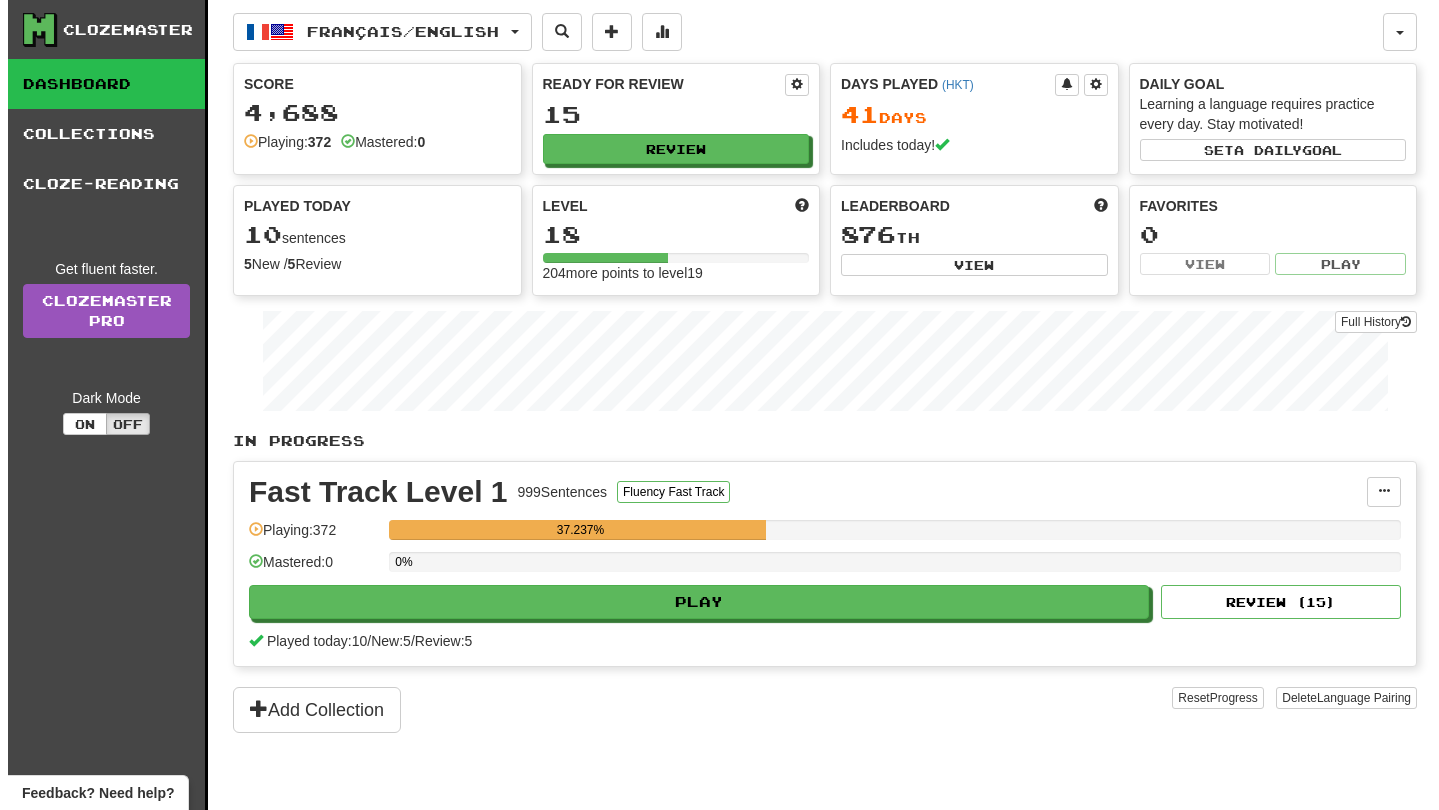 scroll, scrollTop: 0, scrollLeft: 0, axis: both 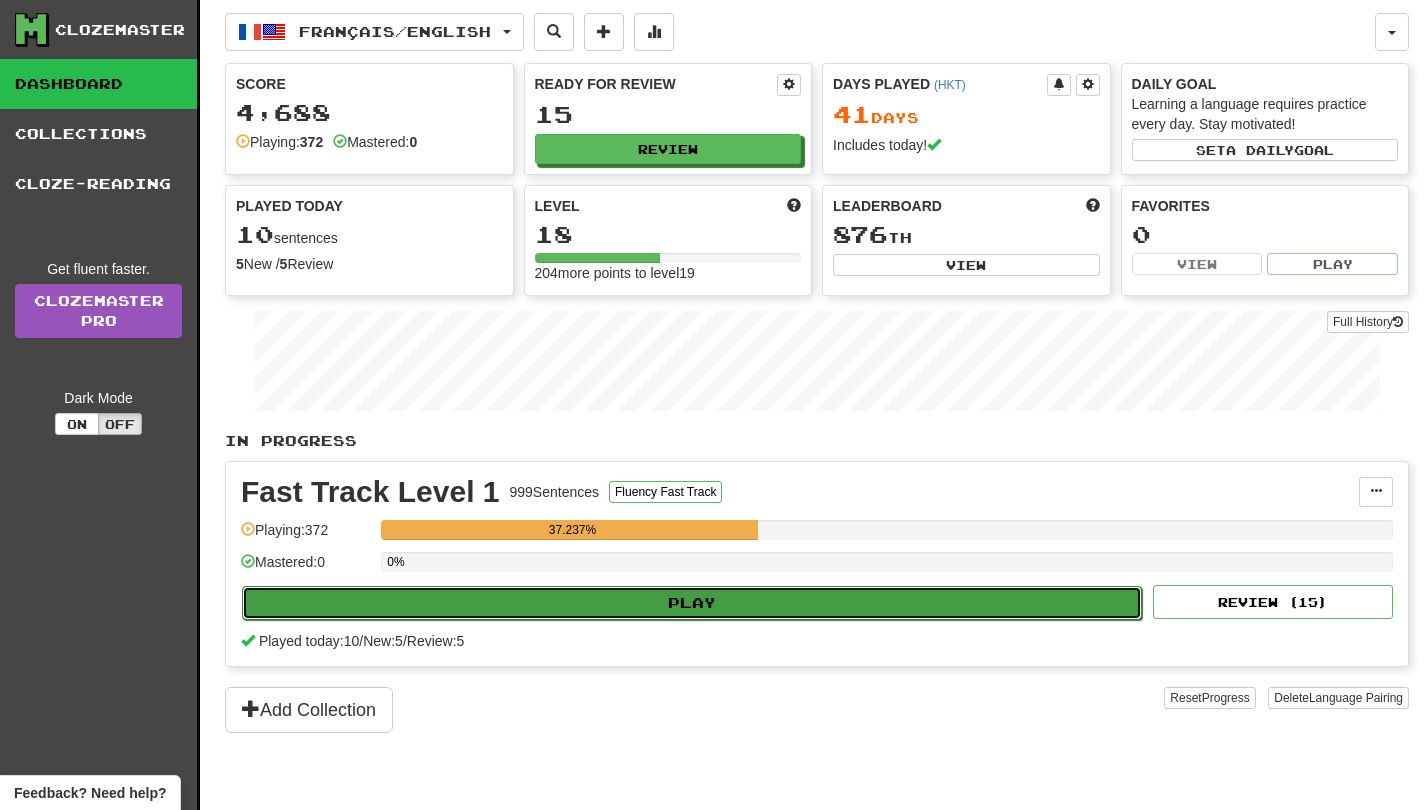 click on "Play" at bounding box center [692, 603] 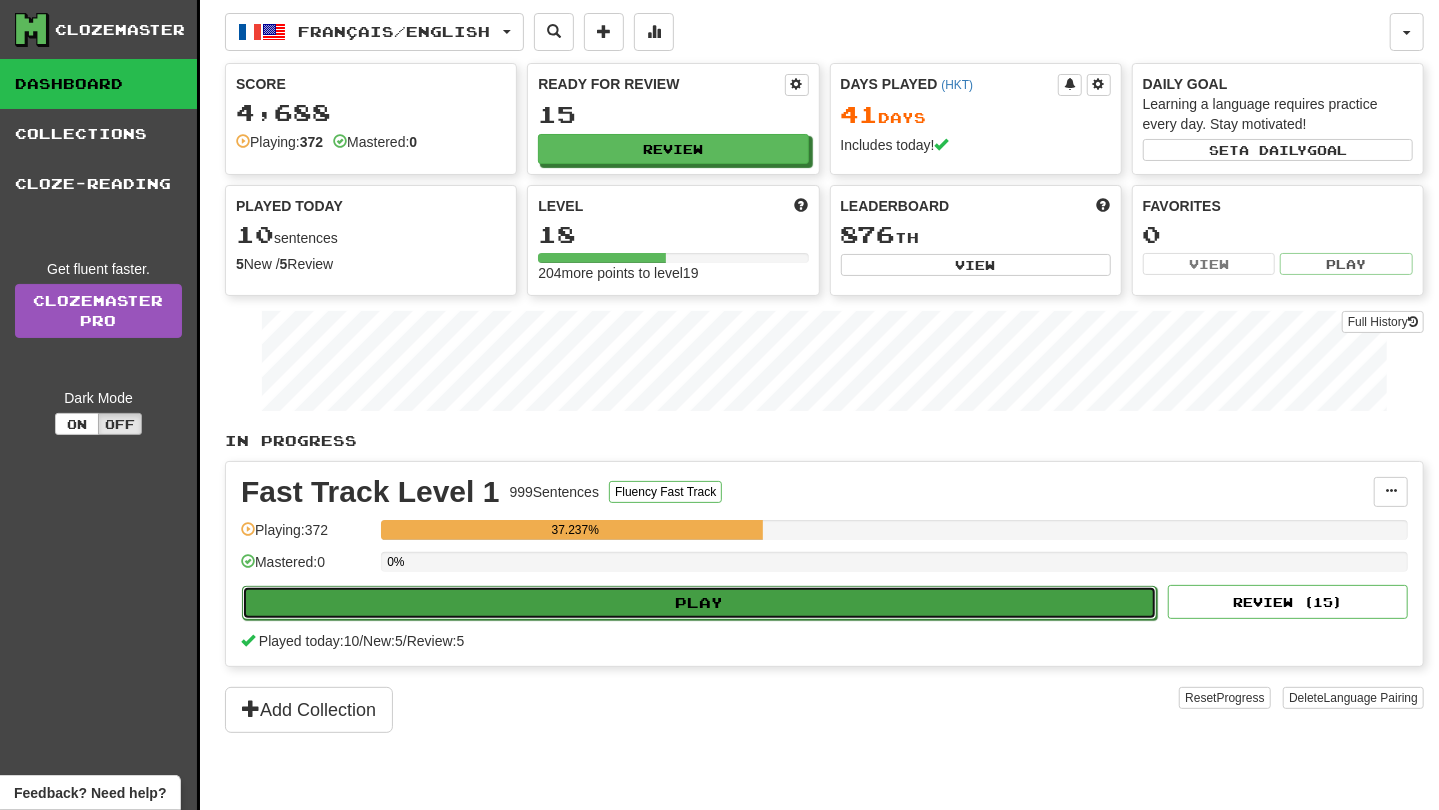 select on "**" 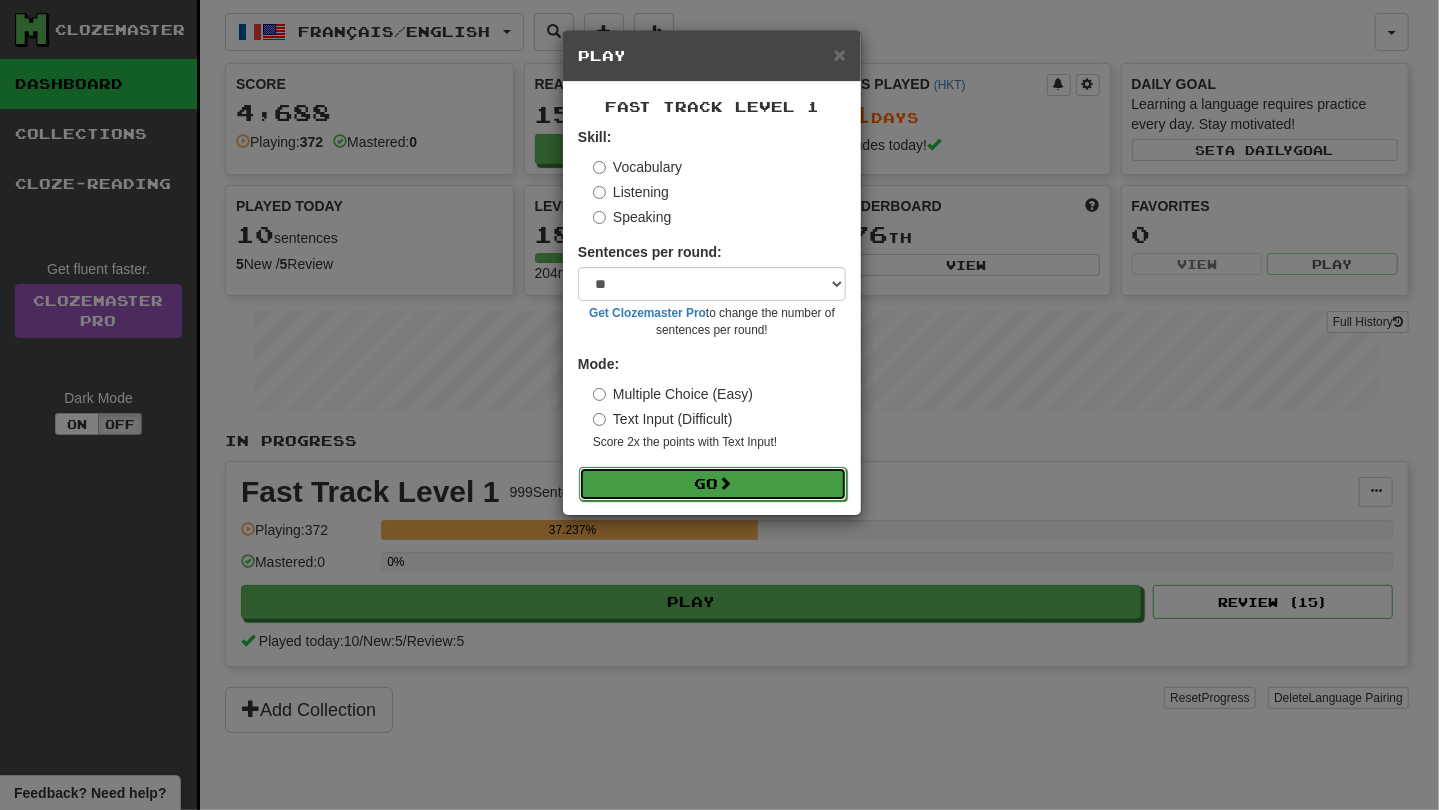 click on "Go" at bounding box center (713, 484) 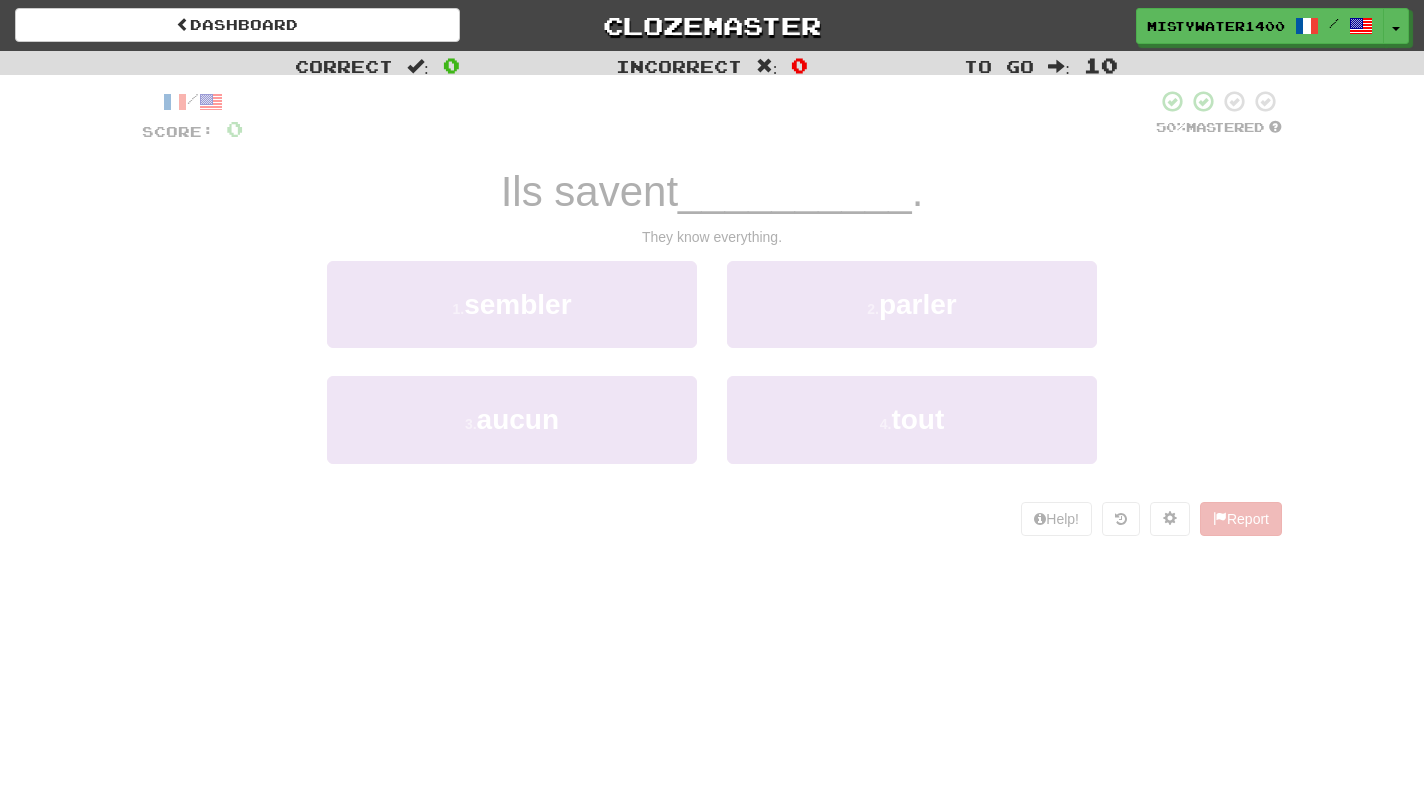 scroll, scrollTop: 0, scrollLeft: 0, axis: both 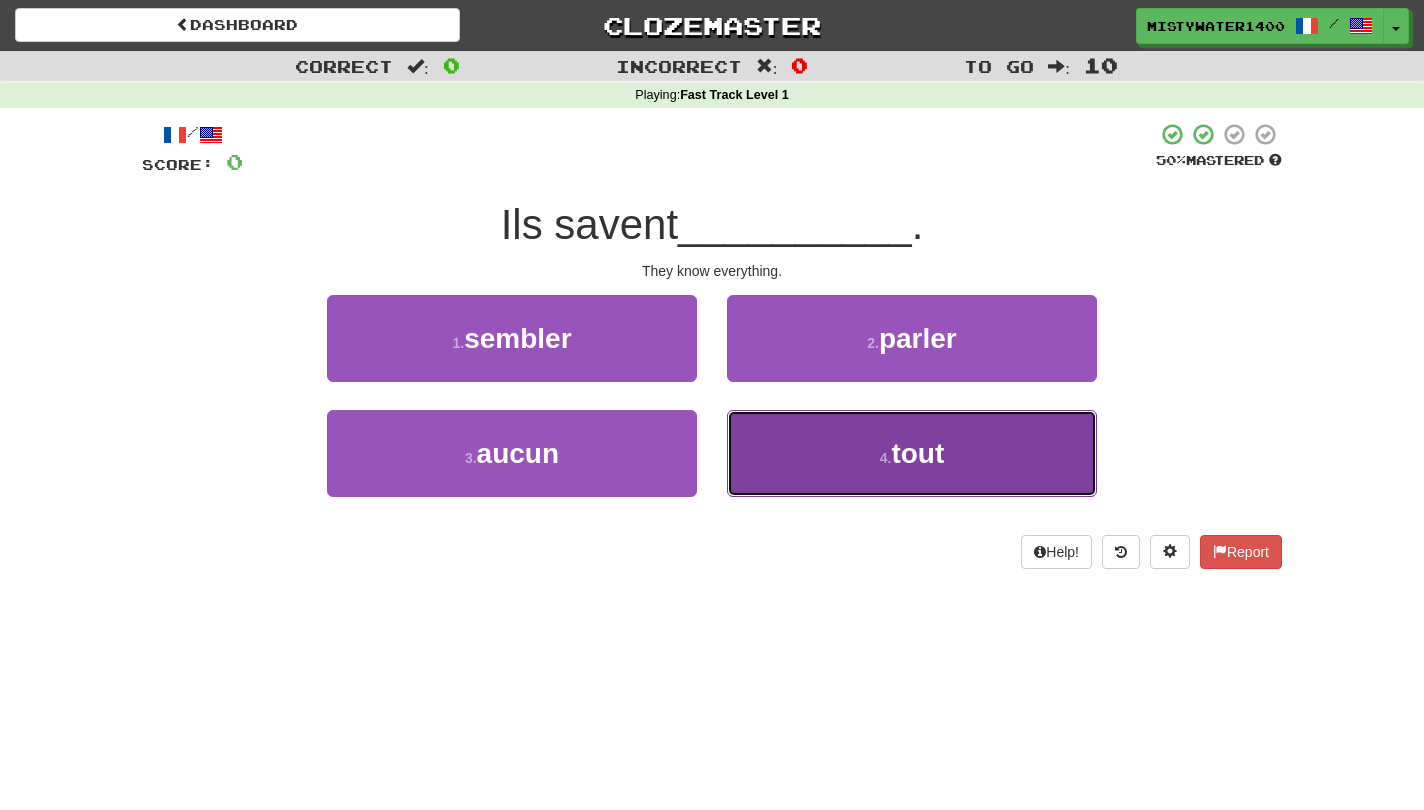click on "4 .  tout" at bounding box center (912, 453) 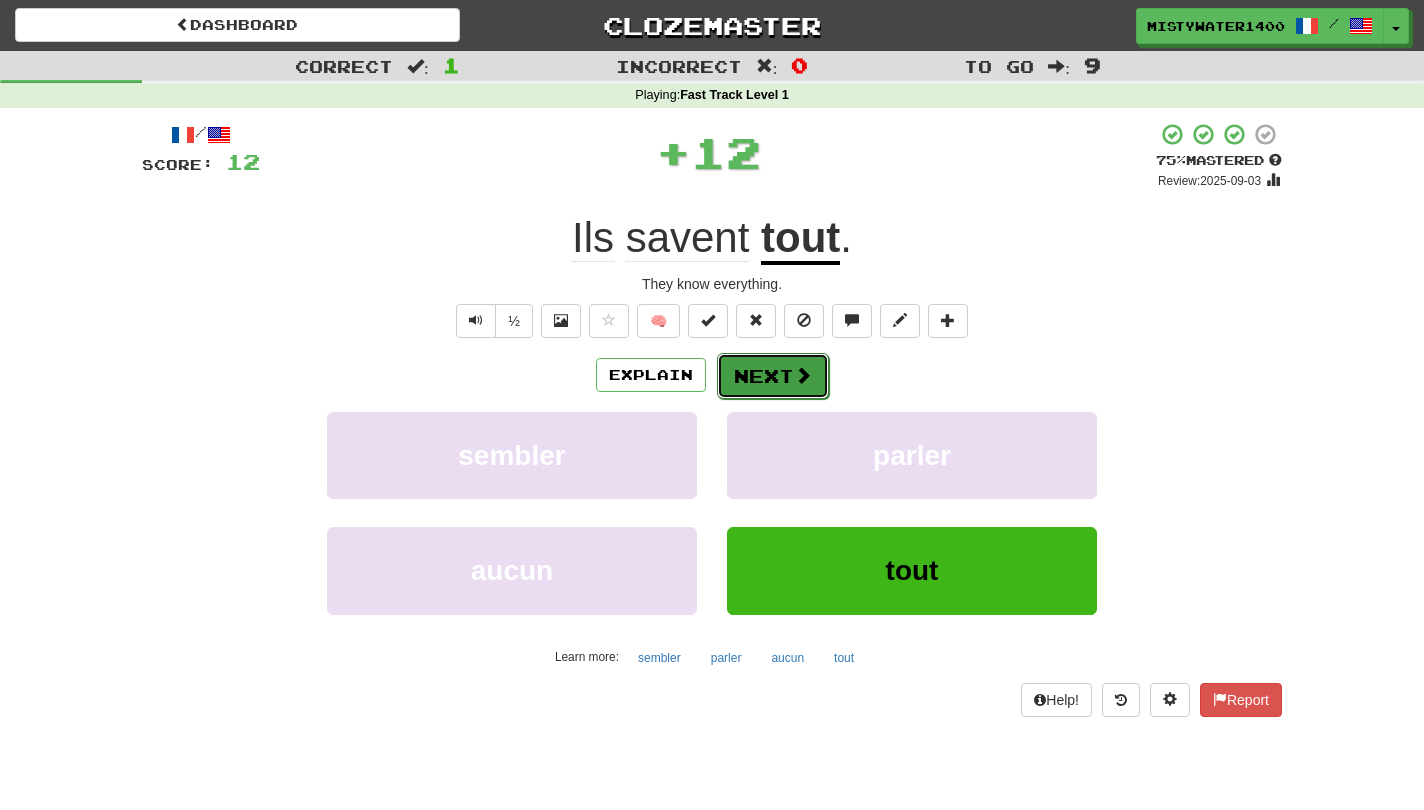 click on "Next" at bounding box center [773, 376] 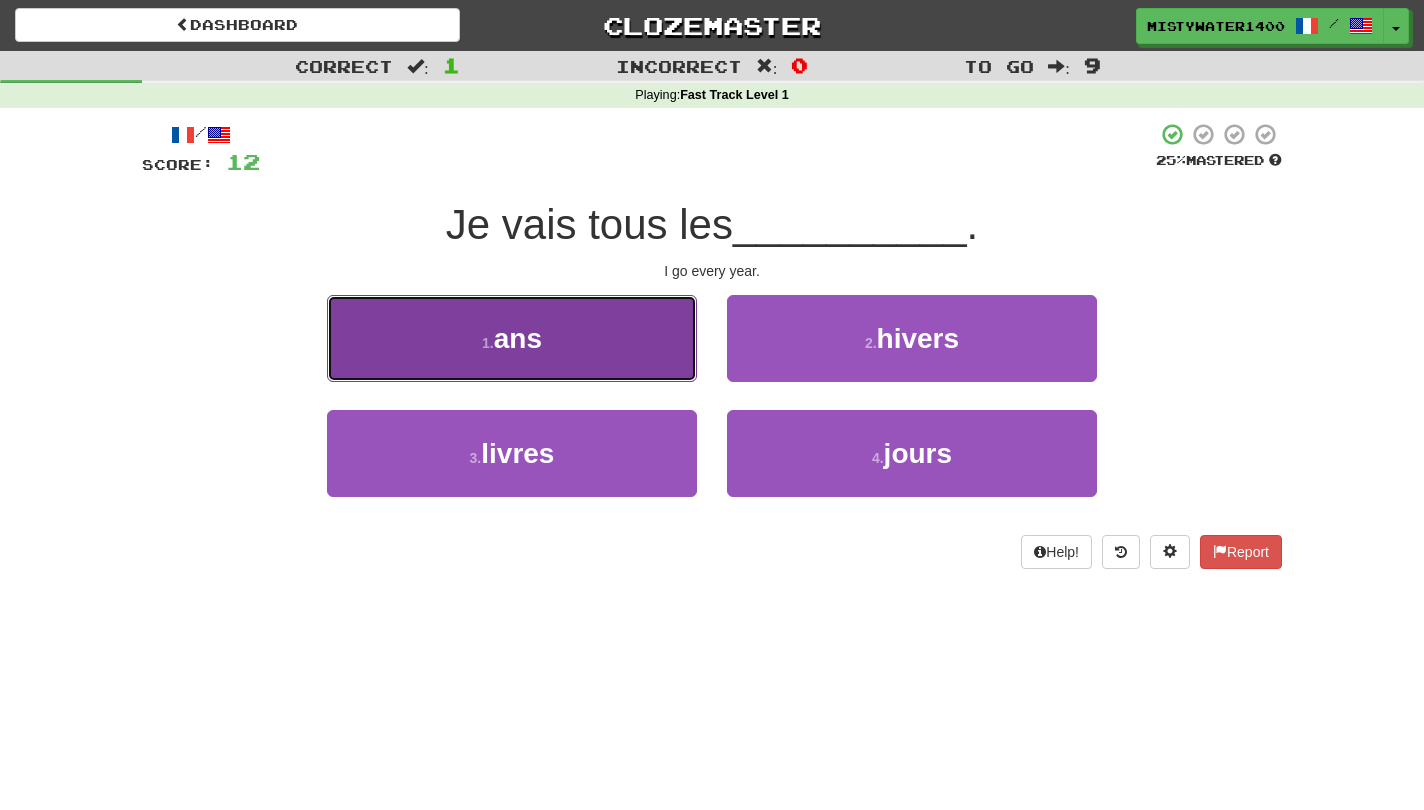 click on "1 .  ans" at bounding box center (512, 338) 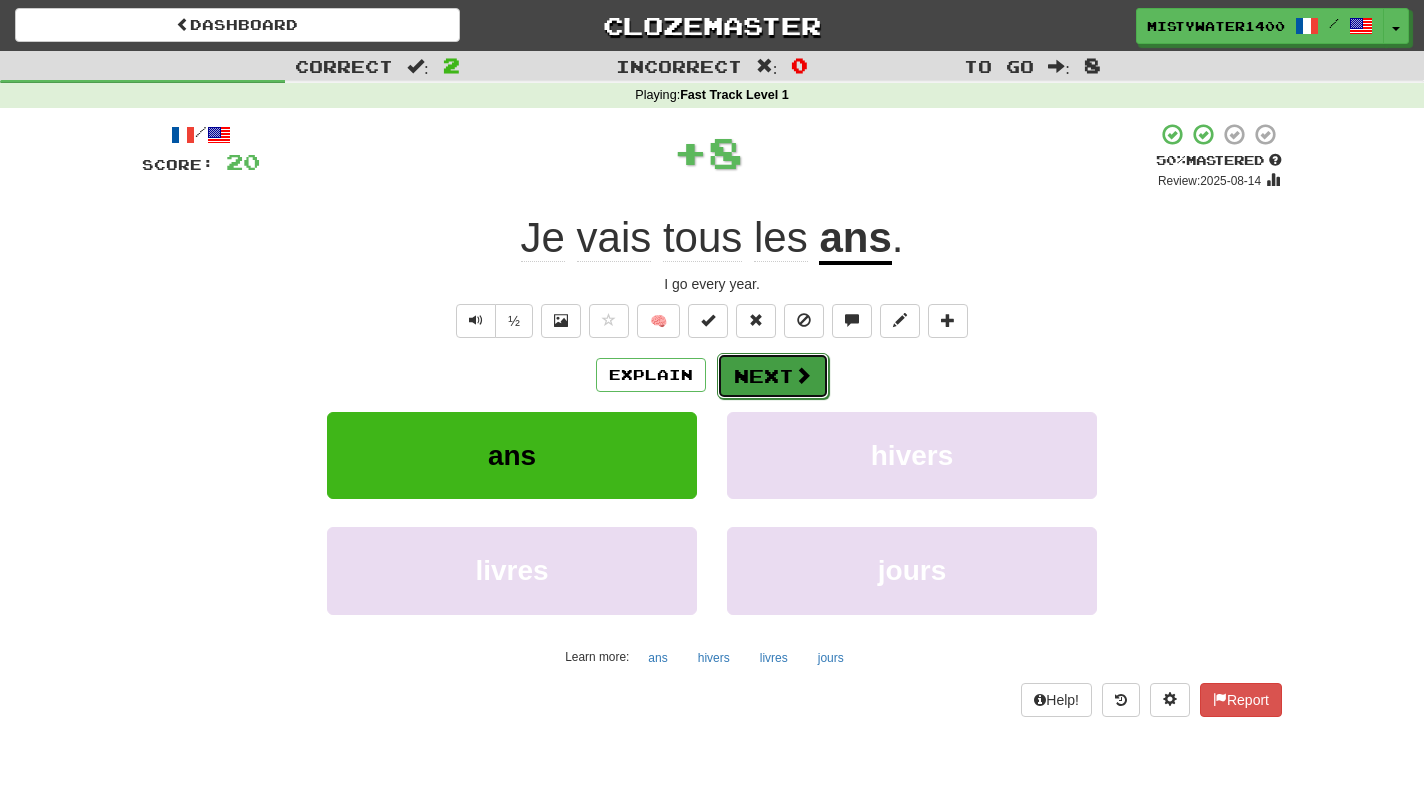 click on "Next" at bounding box center [773, 376] 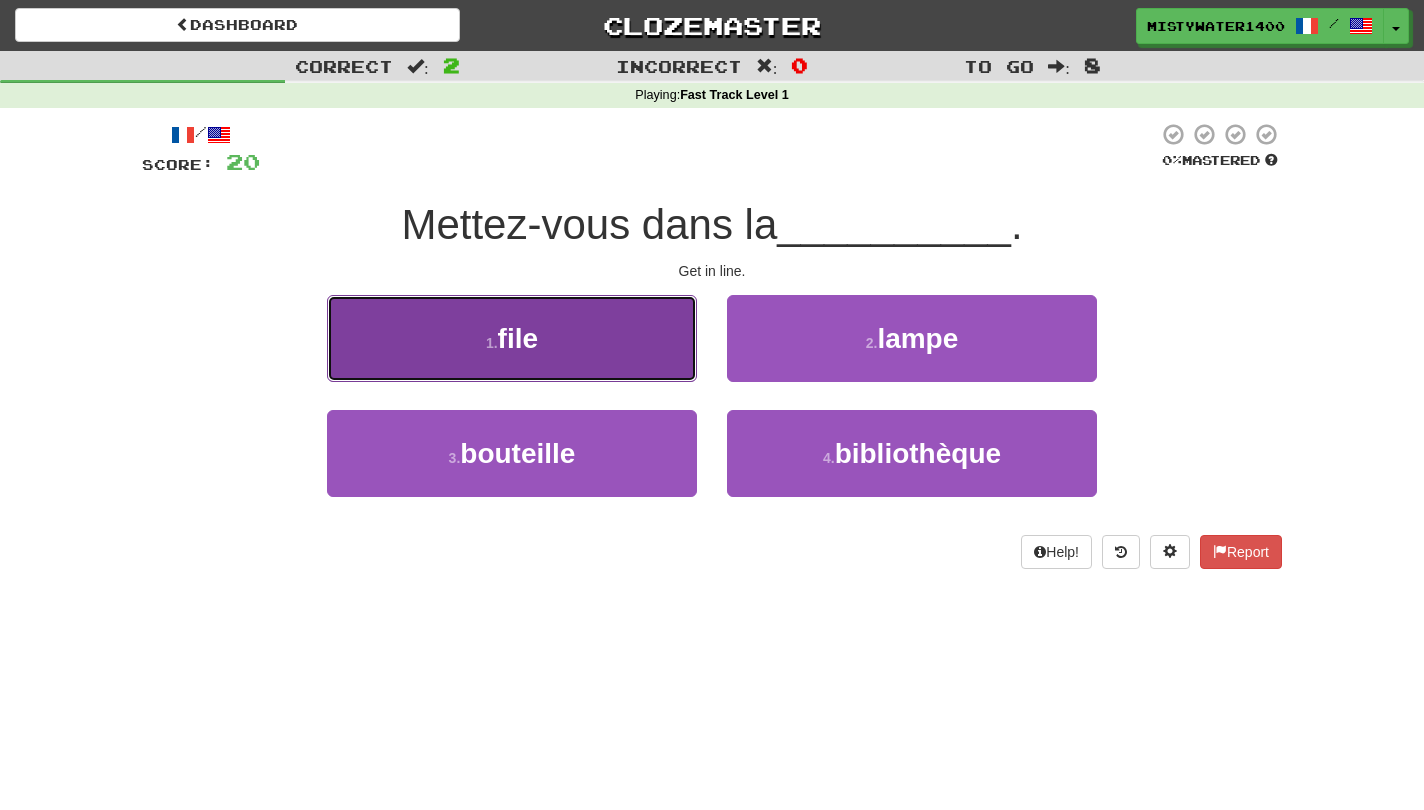 click on "file" at bounding box center [518, 338] 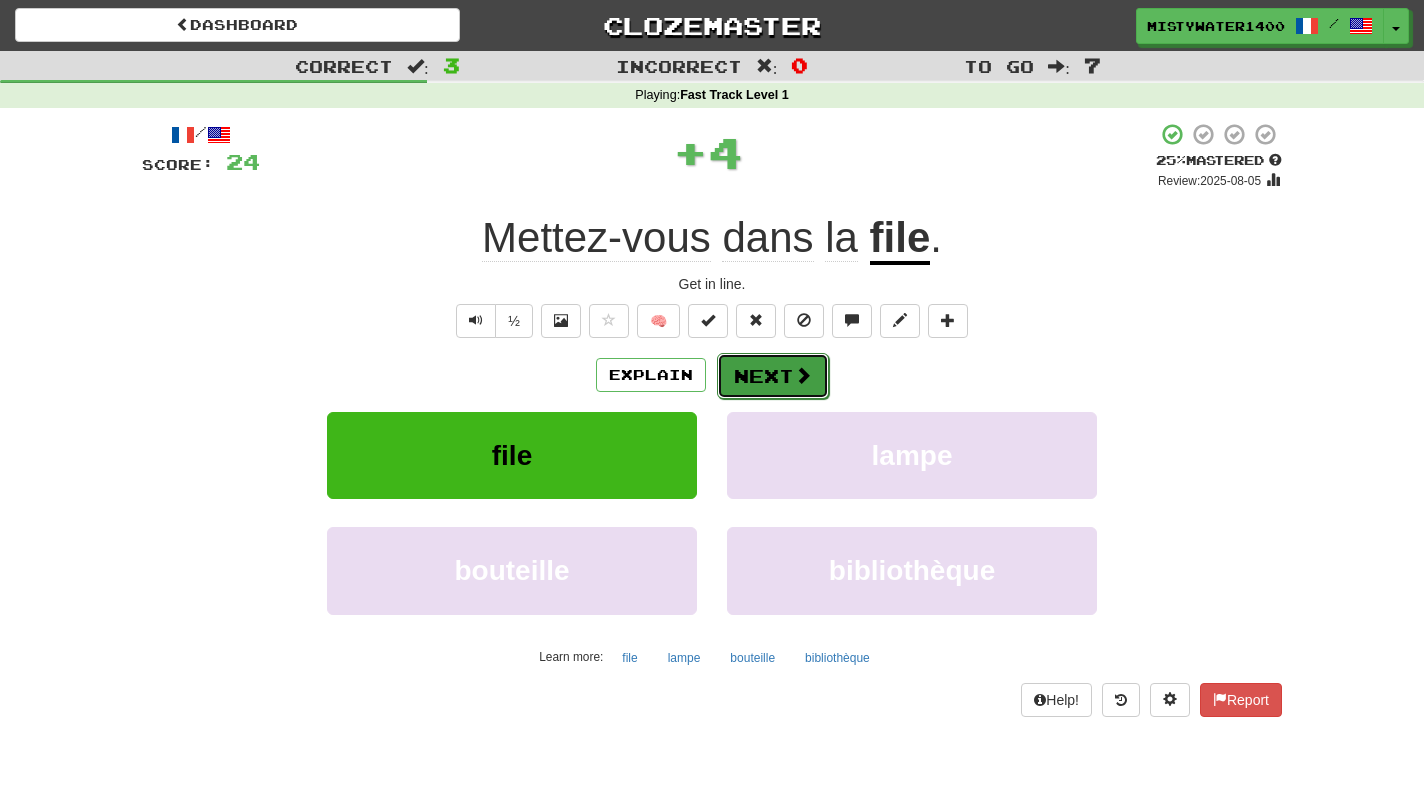 click on "Next" at bounding box center [773, 376] 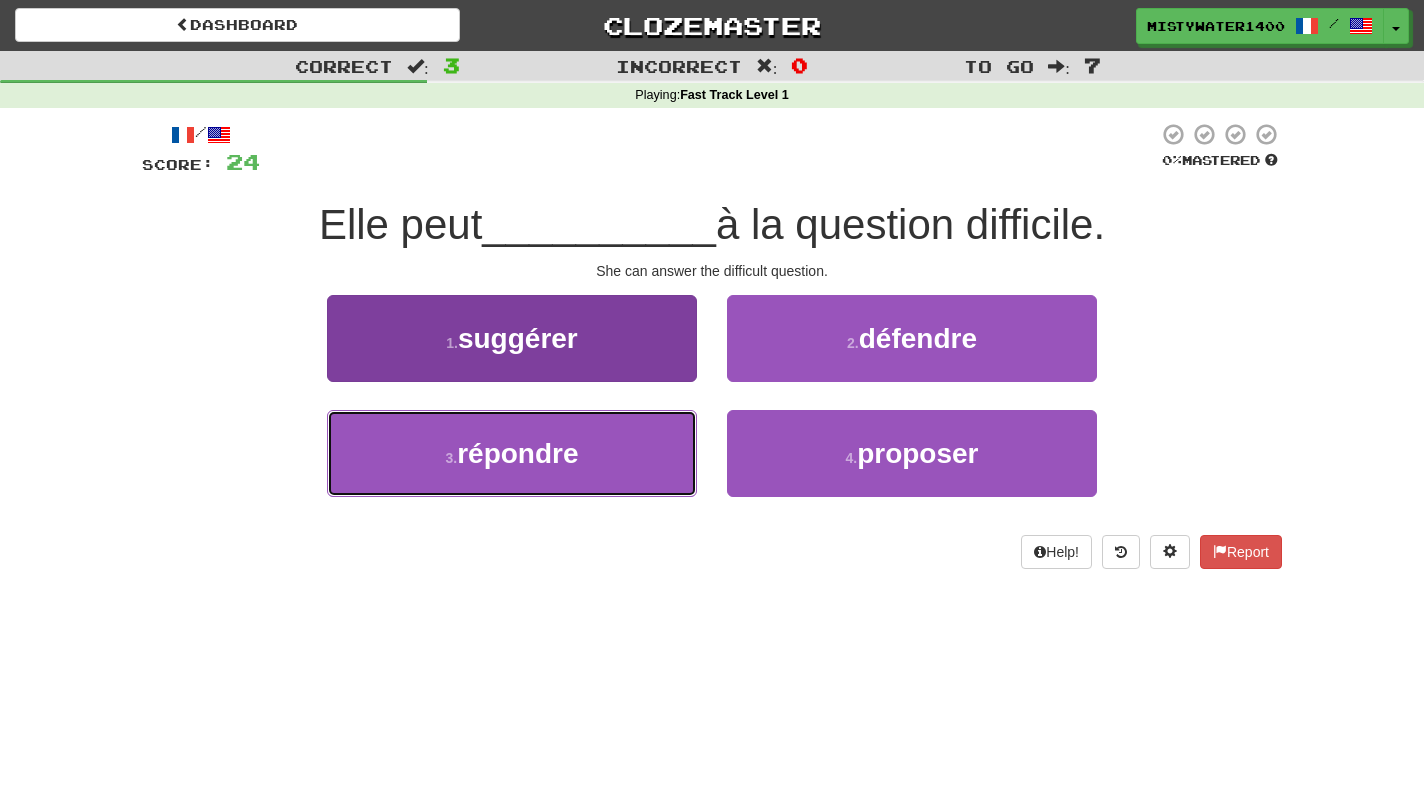 drag, startPoint x: 634, startPoint y: 434, endPoint x: 665, endPoint y: 433, distance: 31.016125 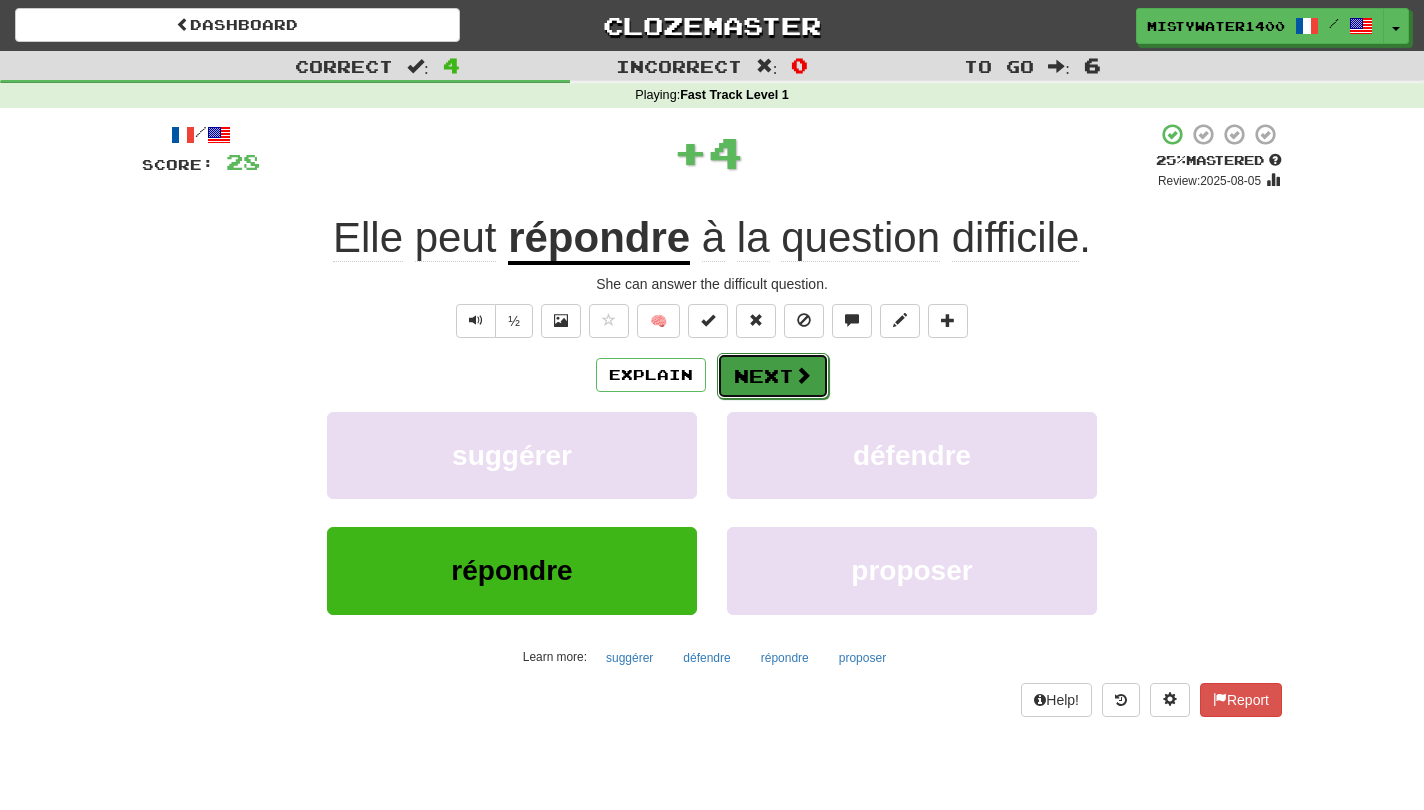 click on "Next" at bounding box center [773, 376] 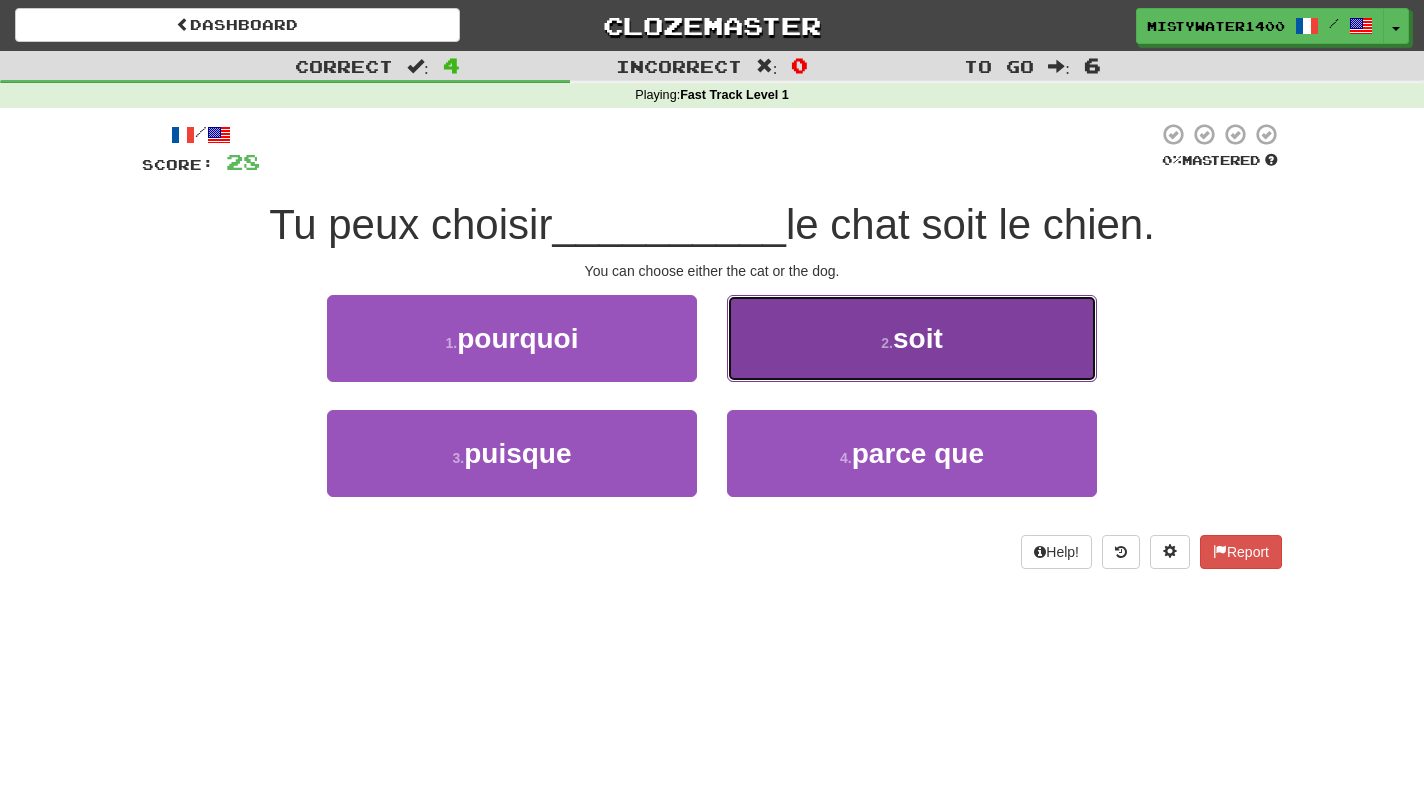 click on "2 .  soit" at bounding box center (912, 338) 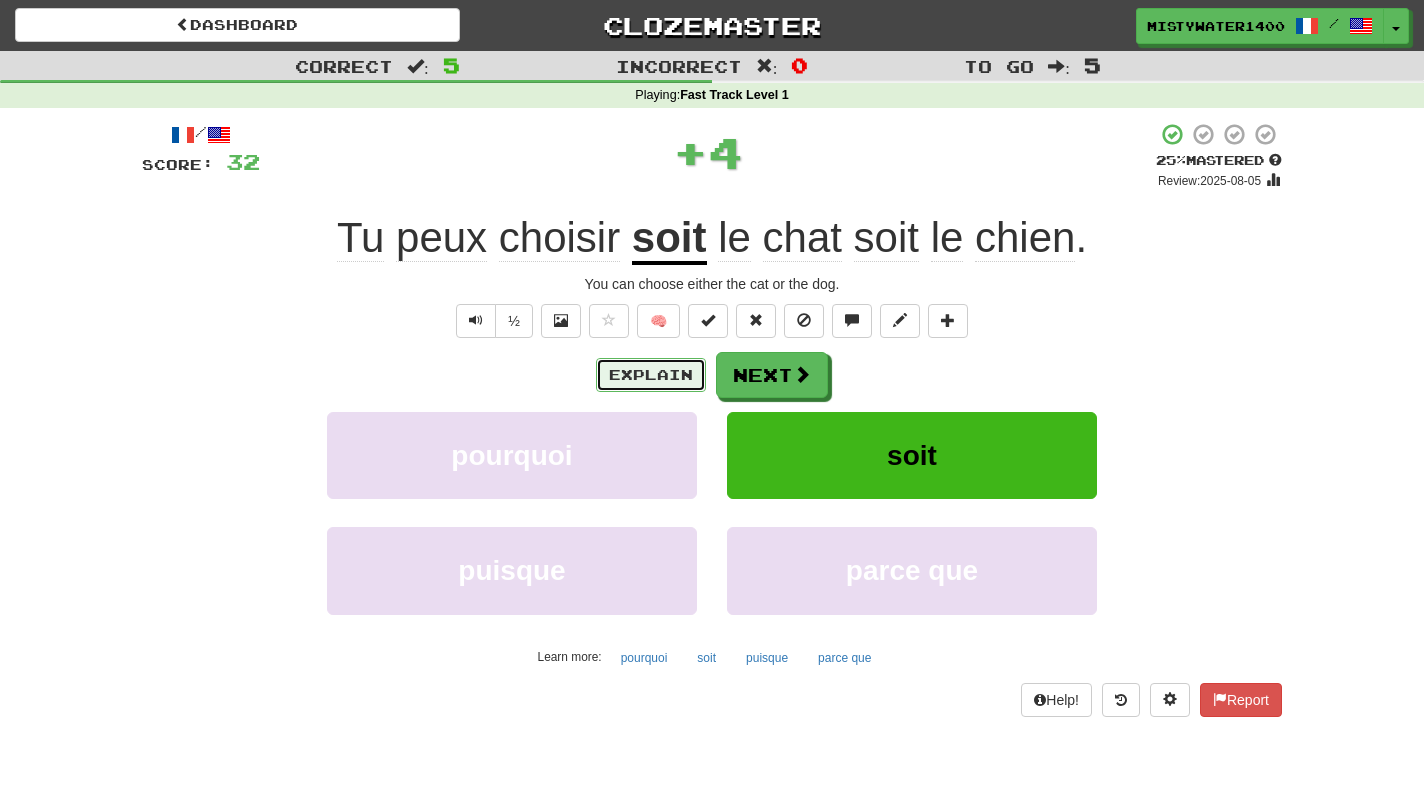 click on "Explain" at bounding box center (651, 375) 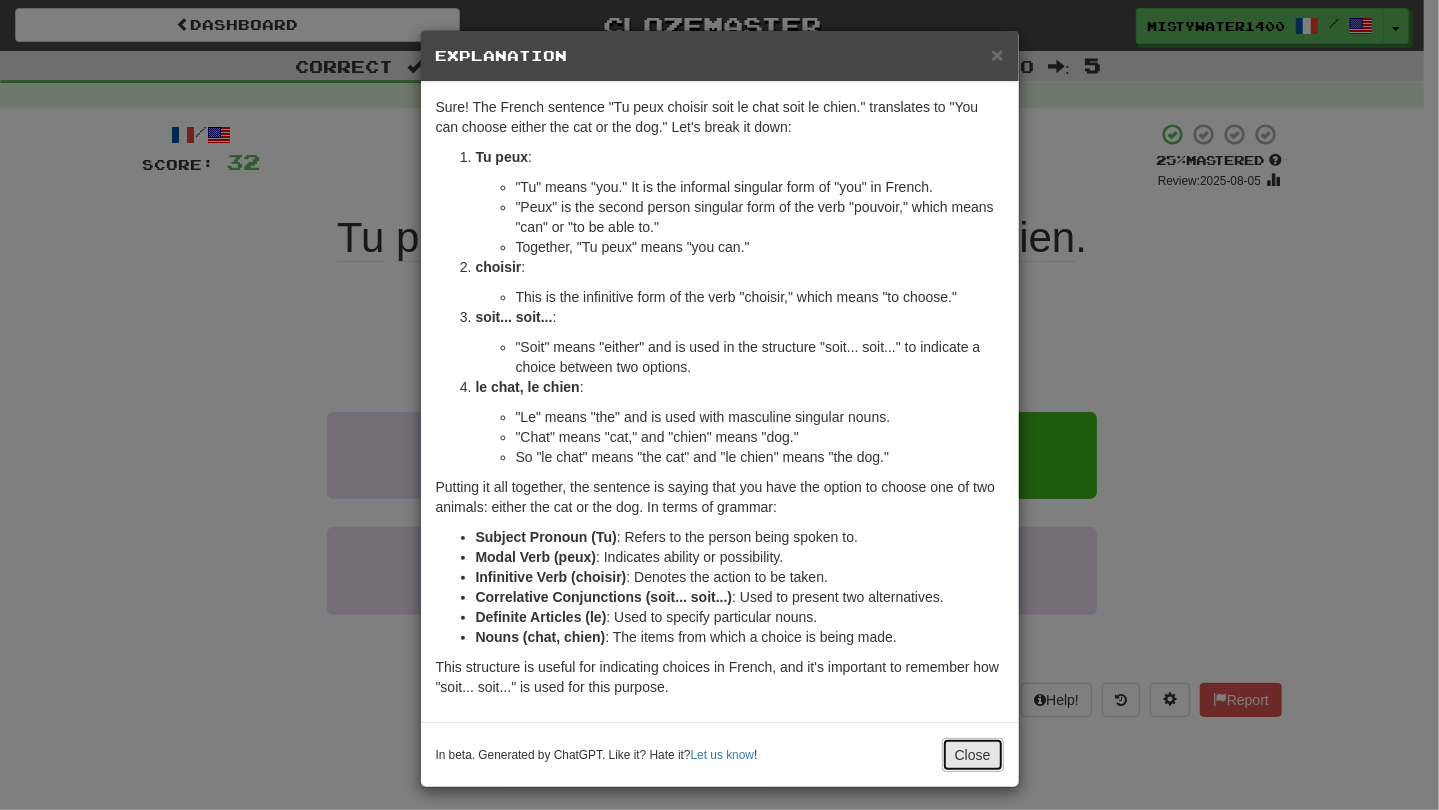 click on "Close" at bounding box center (973, 755) 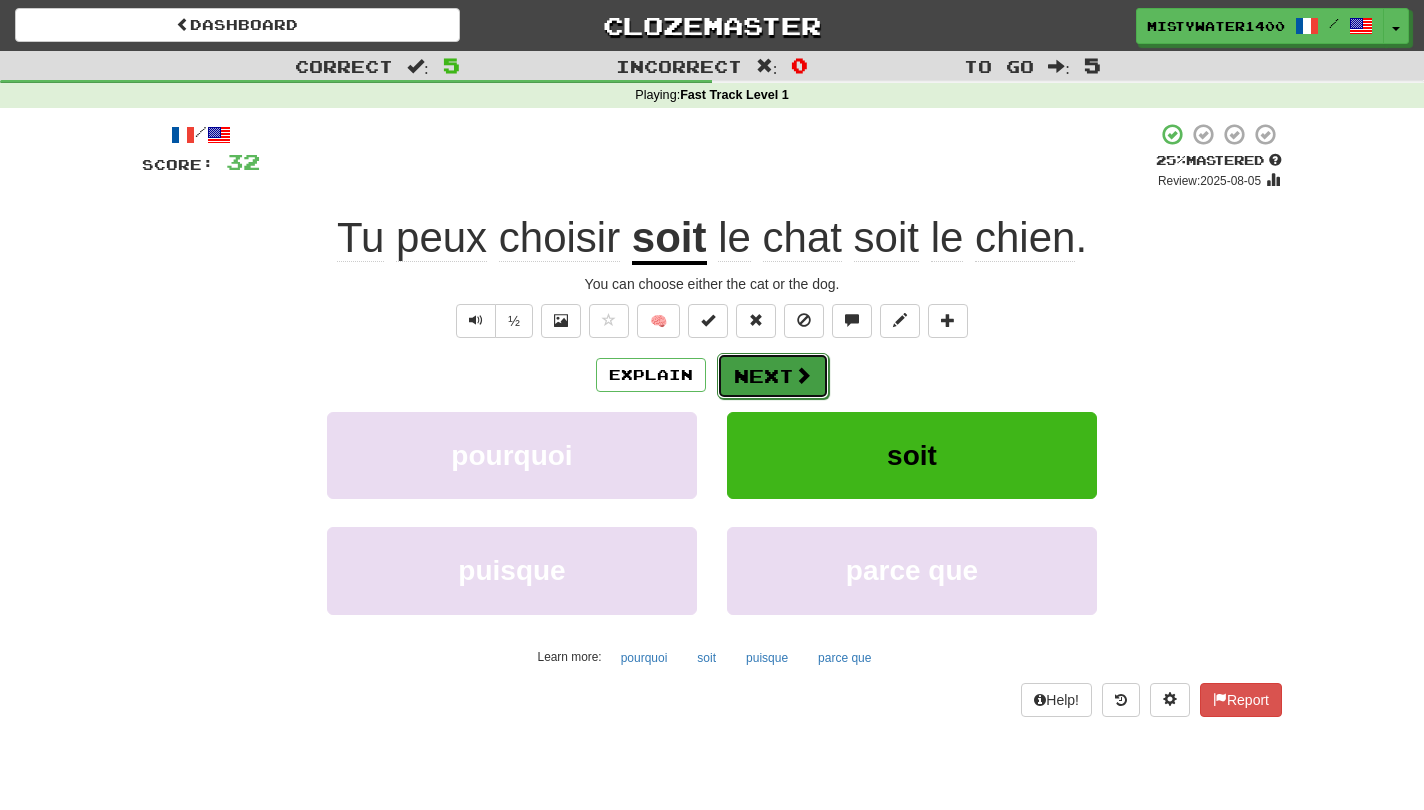 click on "Next" at bounding box center [773, 376] 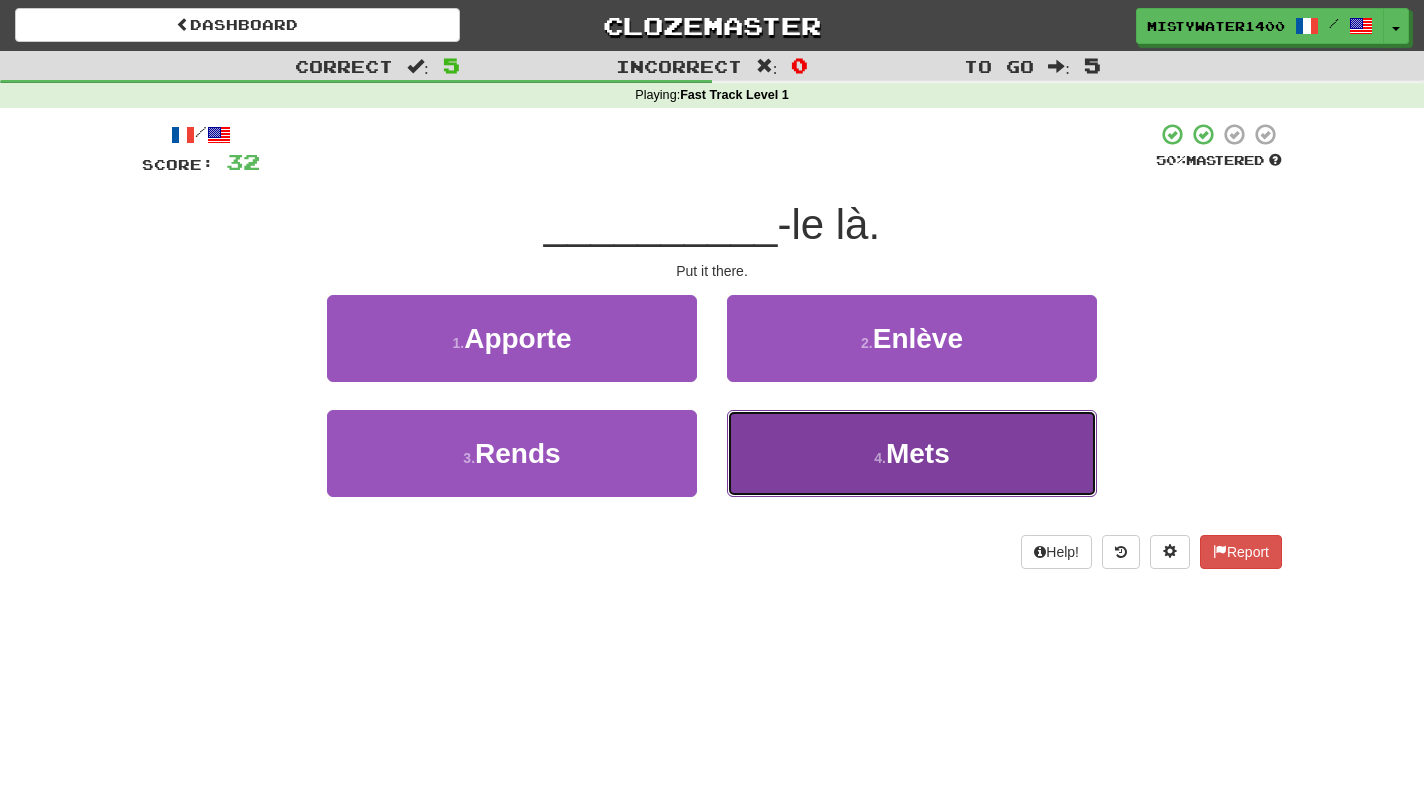 click on "4 .  Mets" at bounding box center (912, 453) 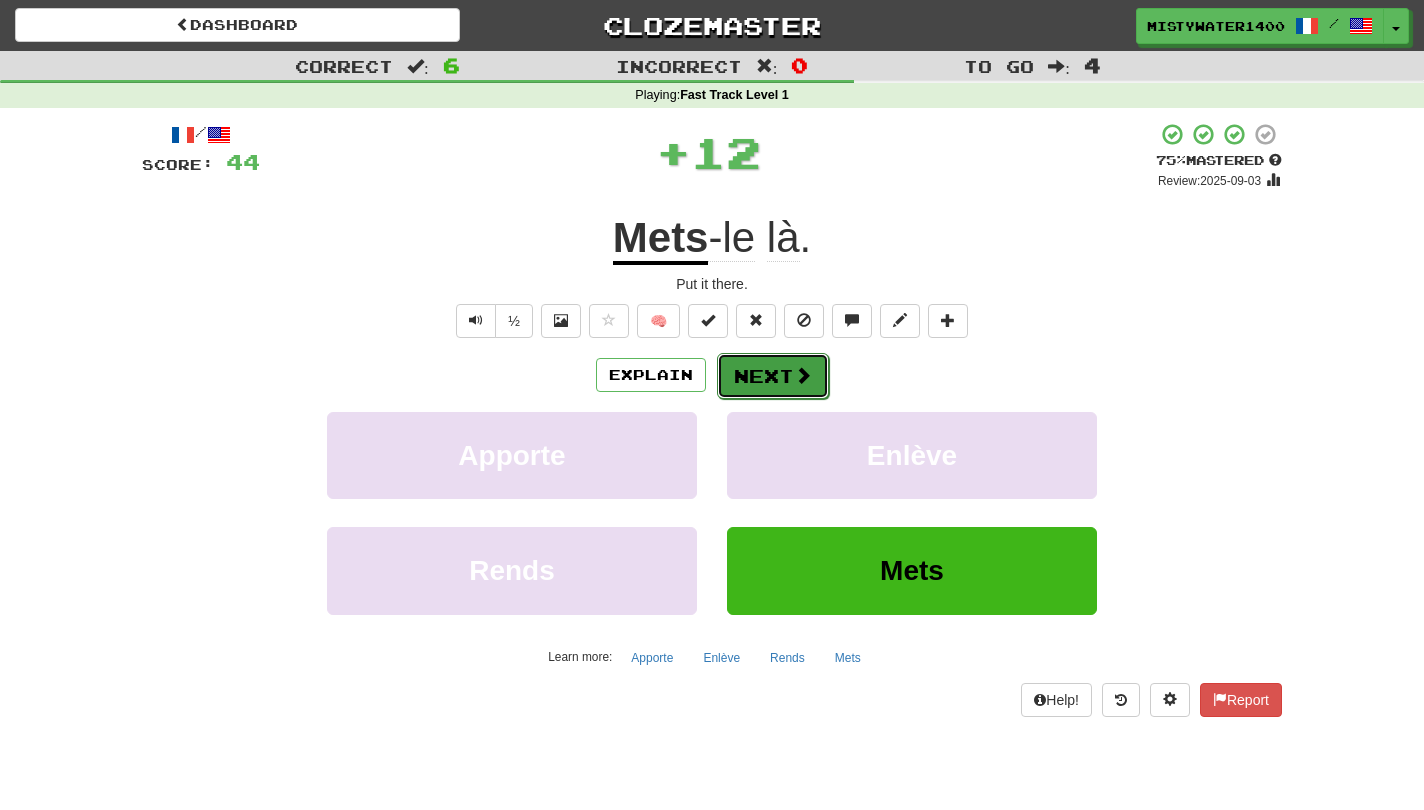 click on "Next" at bounding box center (773, 376) 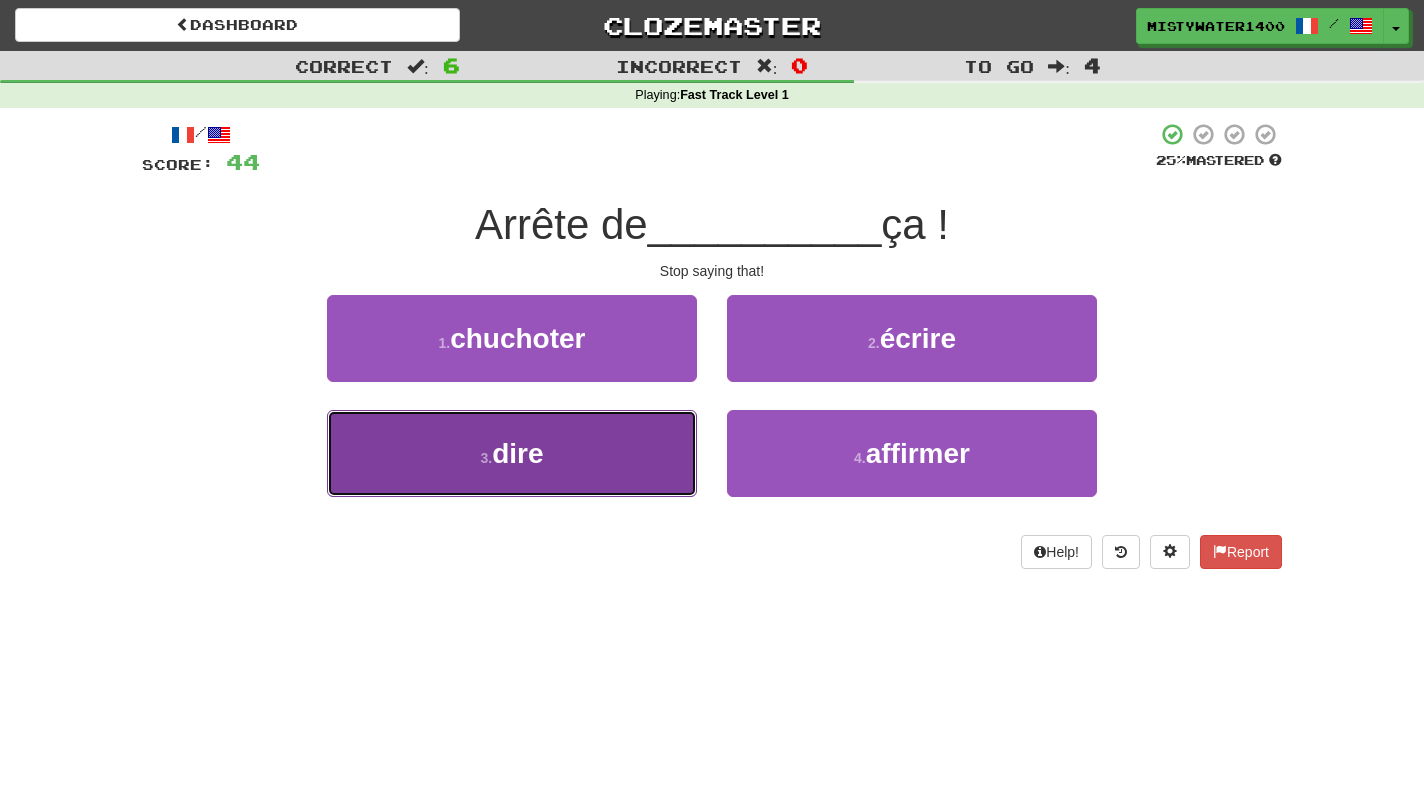 click on "3 .  dire" at bounding box center [512, 453] 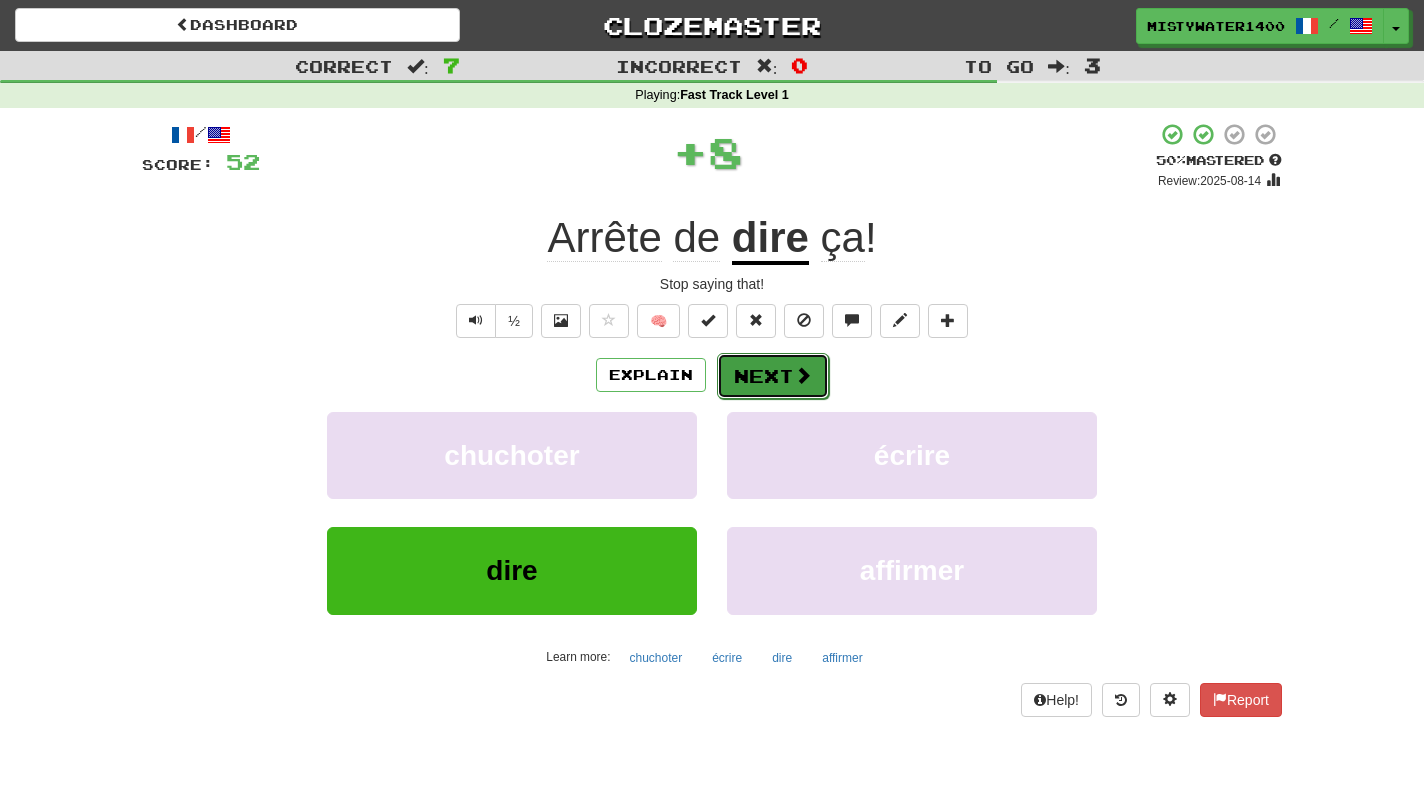 click on "Next" at bounding box center [773, 376] 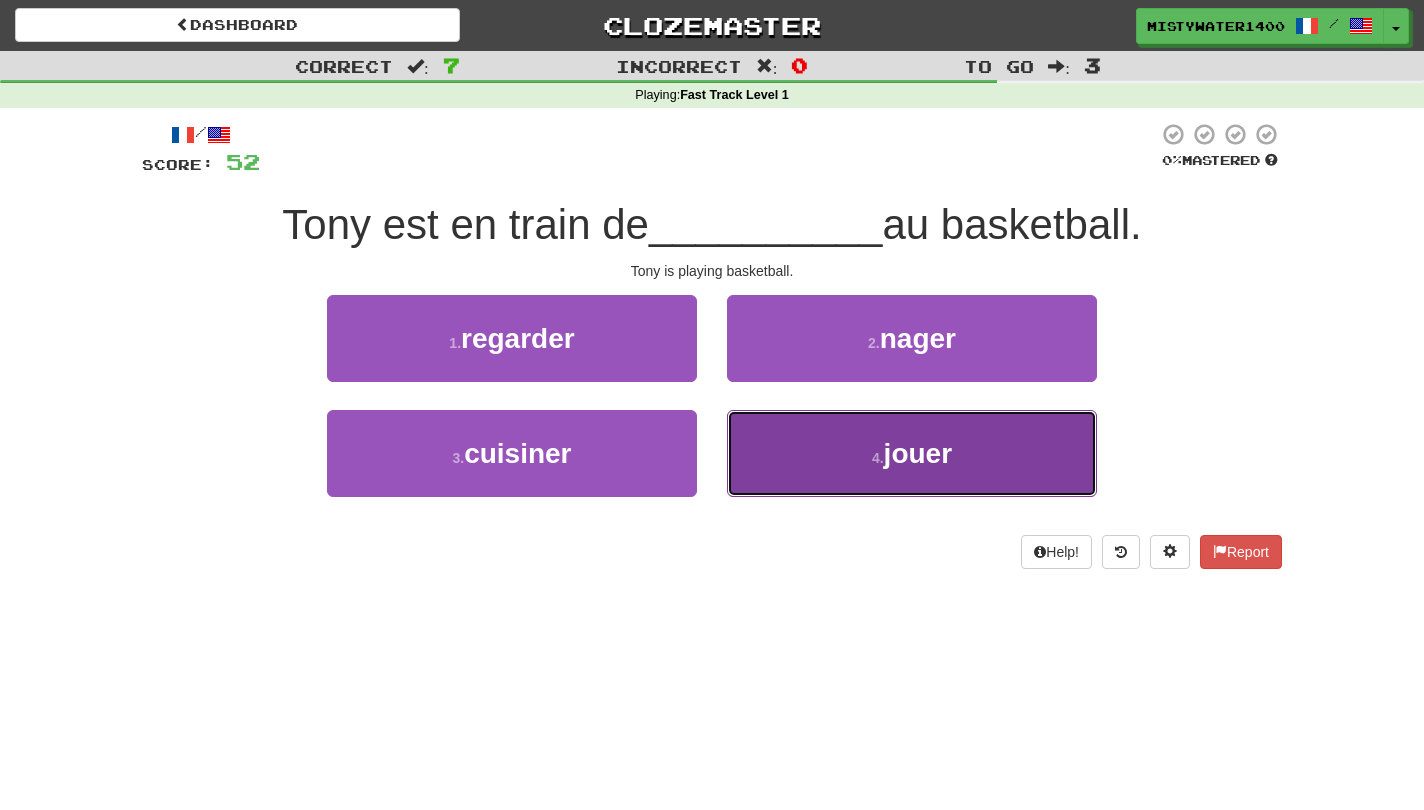click on "4 .  jouer" at bounding box center (912, 453) 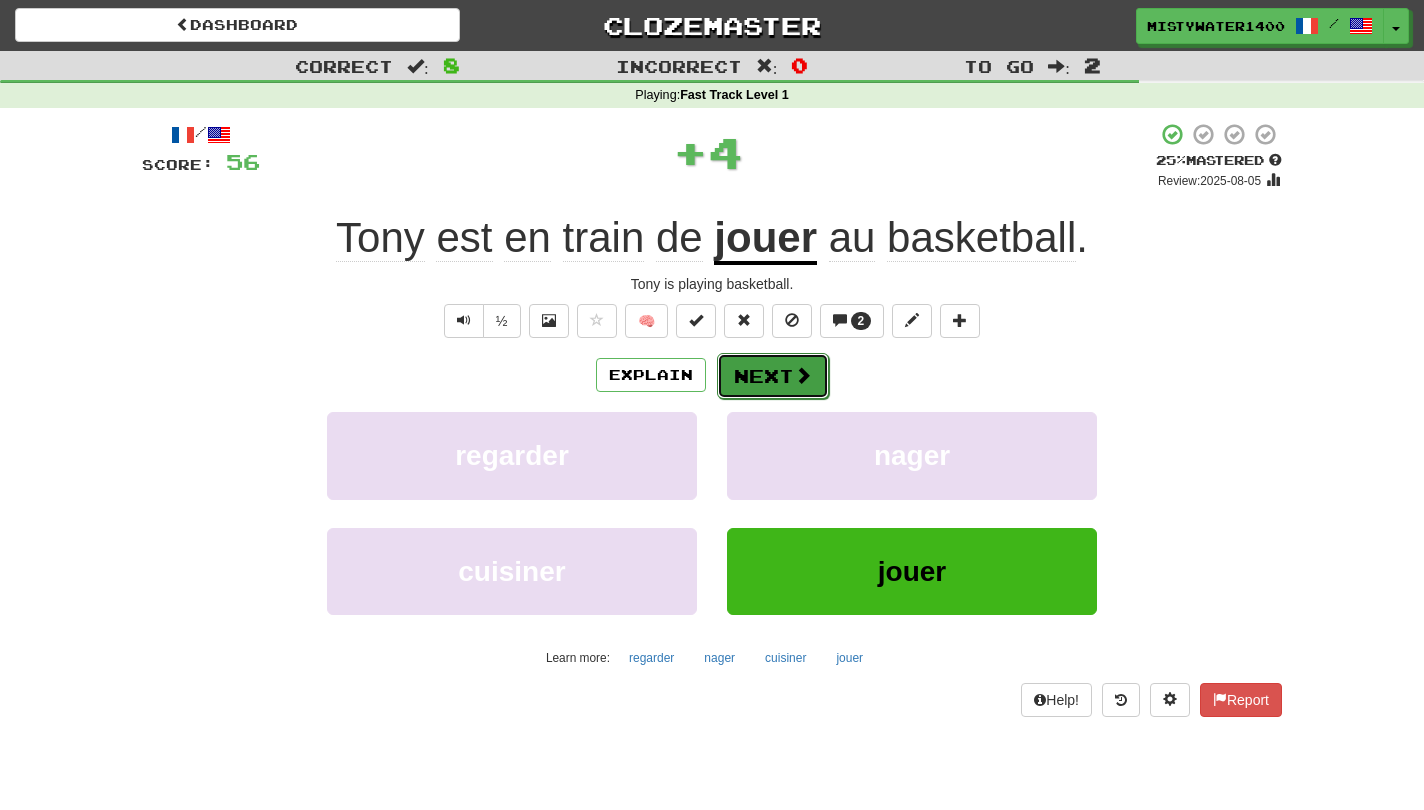 click on "Next" at bounding box center [773, 376] 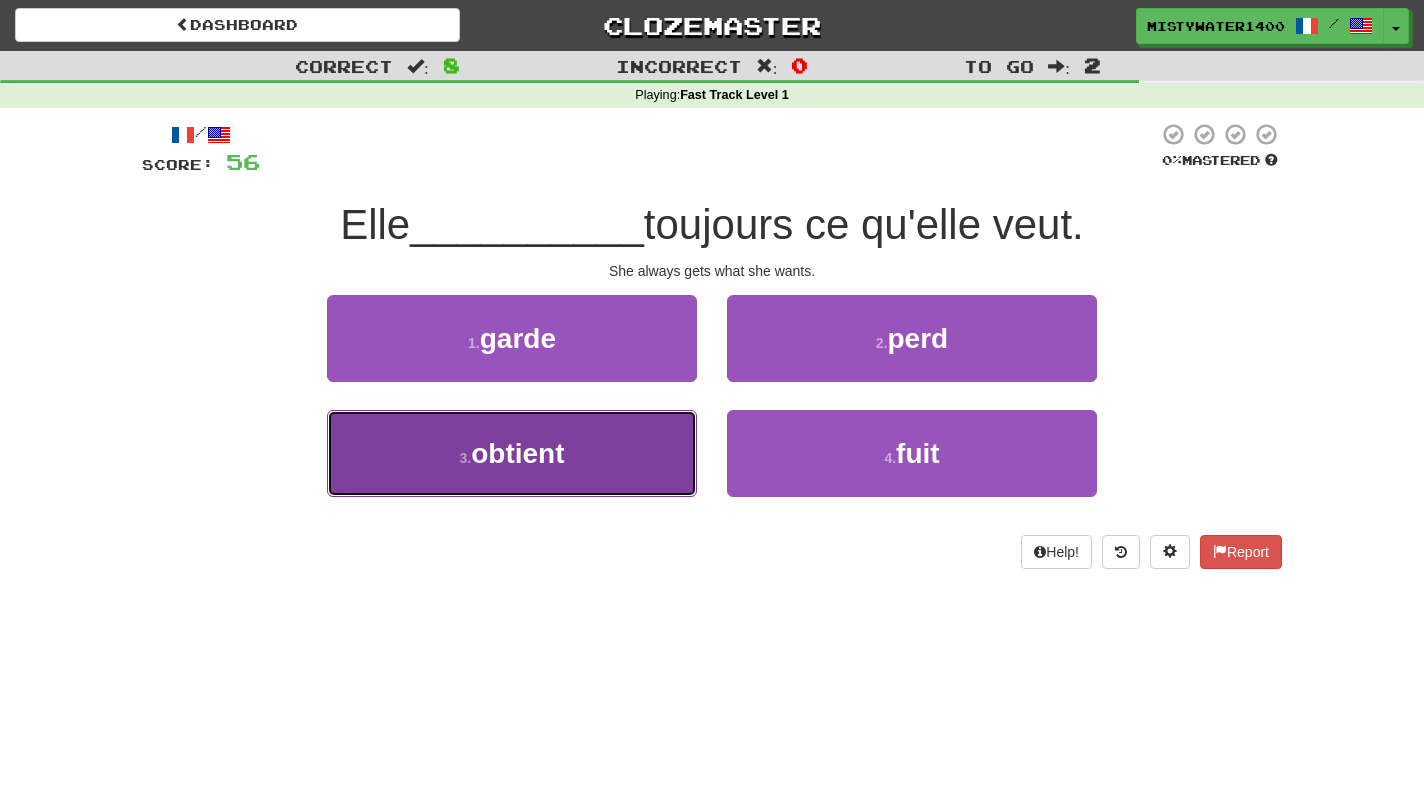 drag, startPoint x: 639, startPoint y: 476, endPoint x: 652, endPoint y: 470, distance: 14.3178215 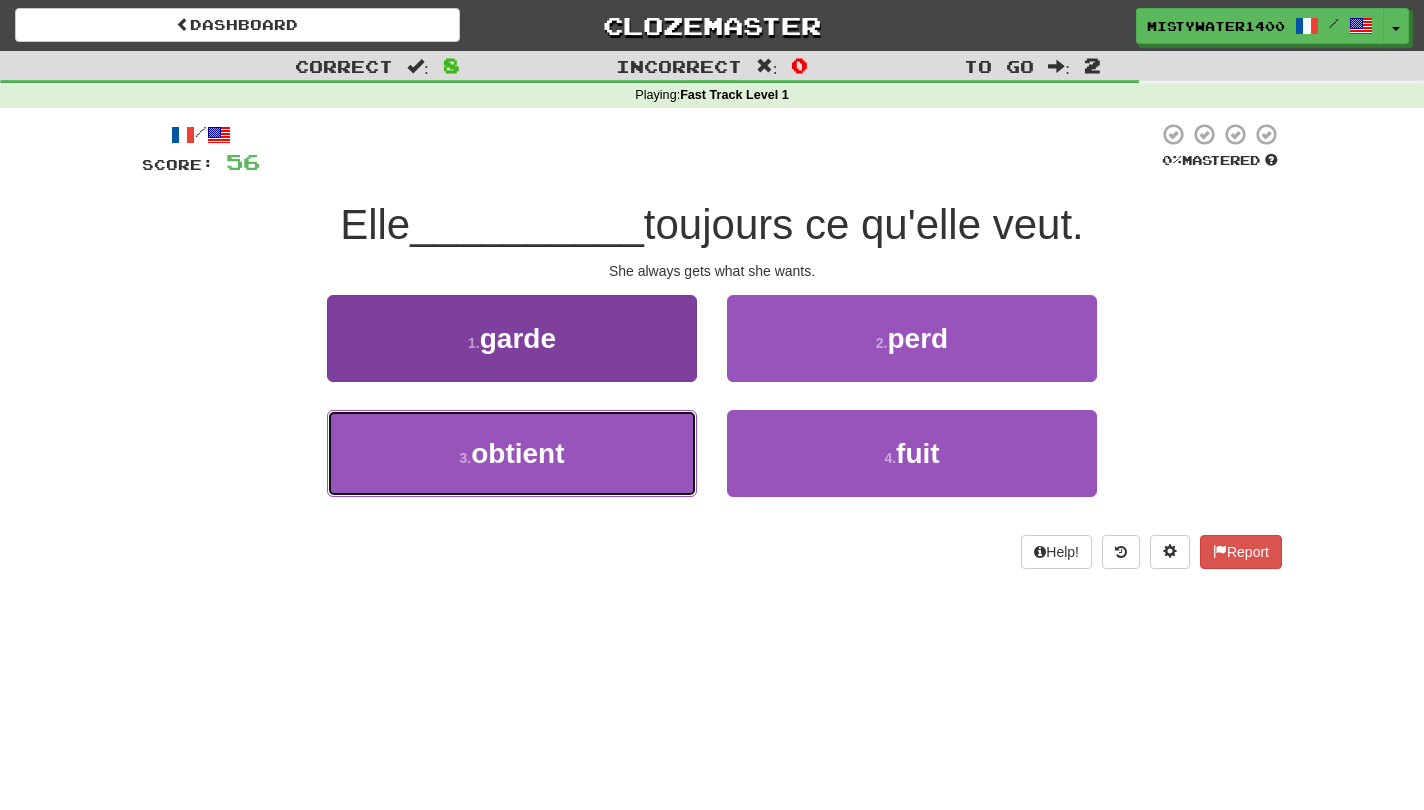 click on "3 .  obtient" at bounding box center [512, 453] 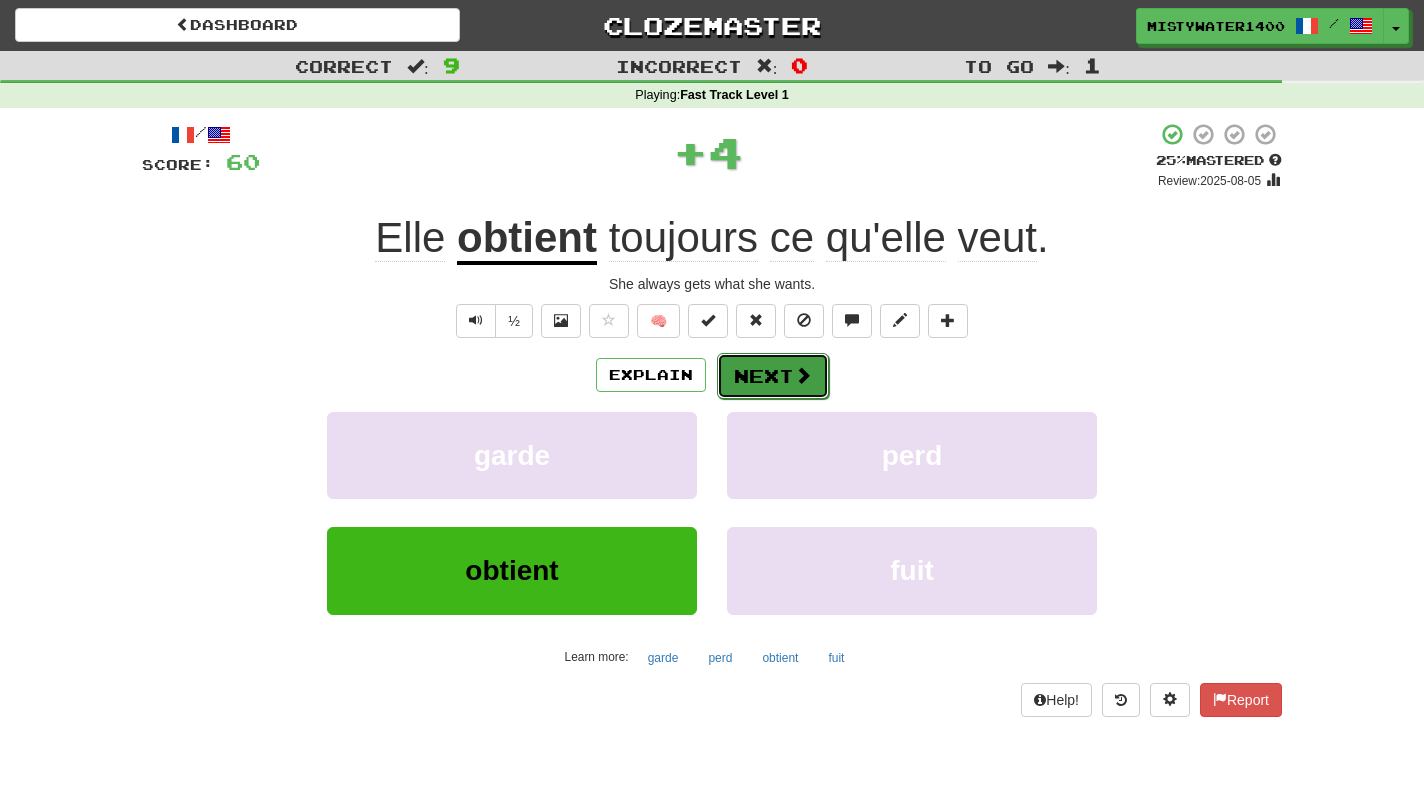 click at bounding box center [803, 375] 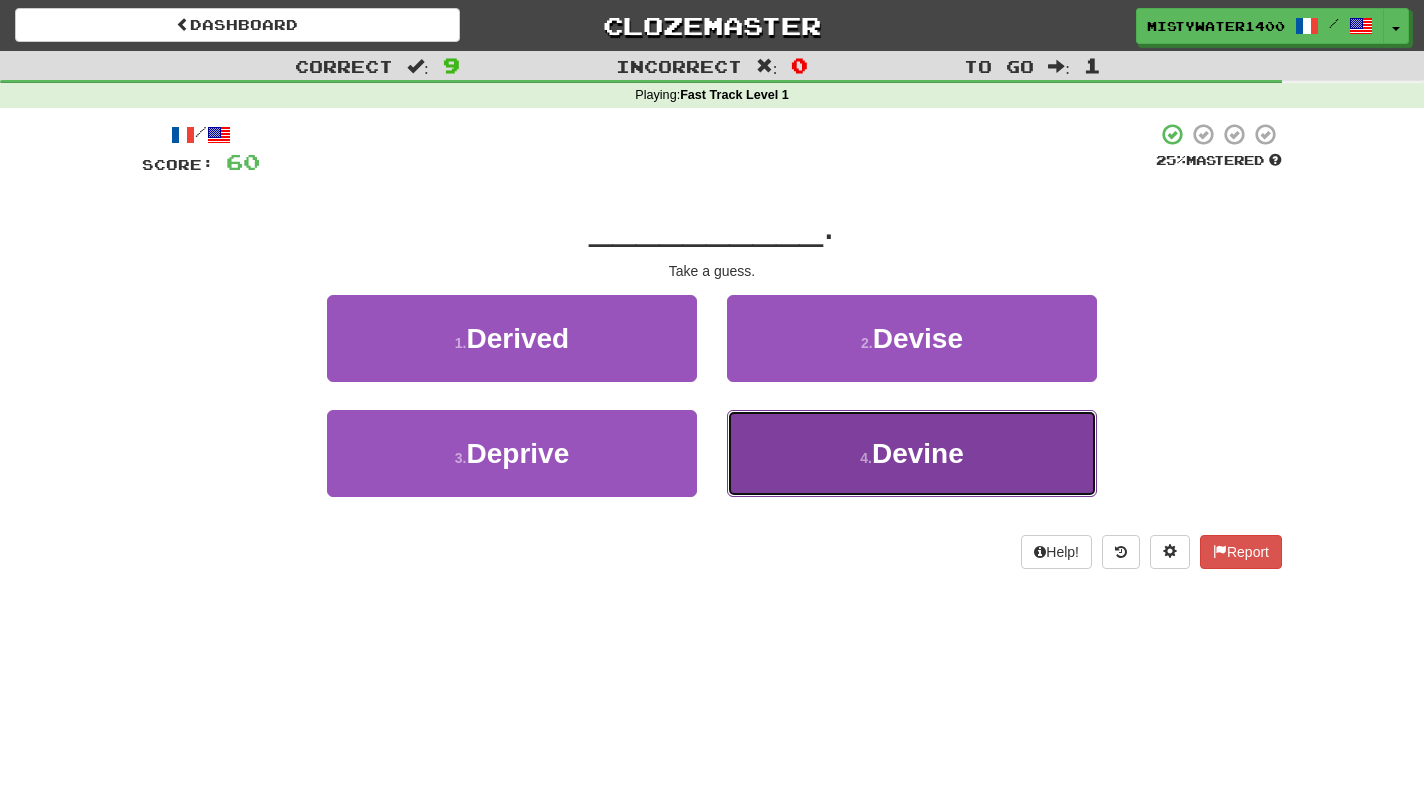 click on "4 .  Devine" at bounding box center (912, 453) 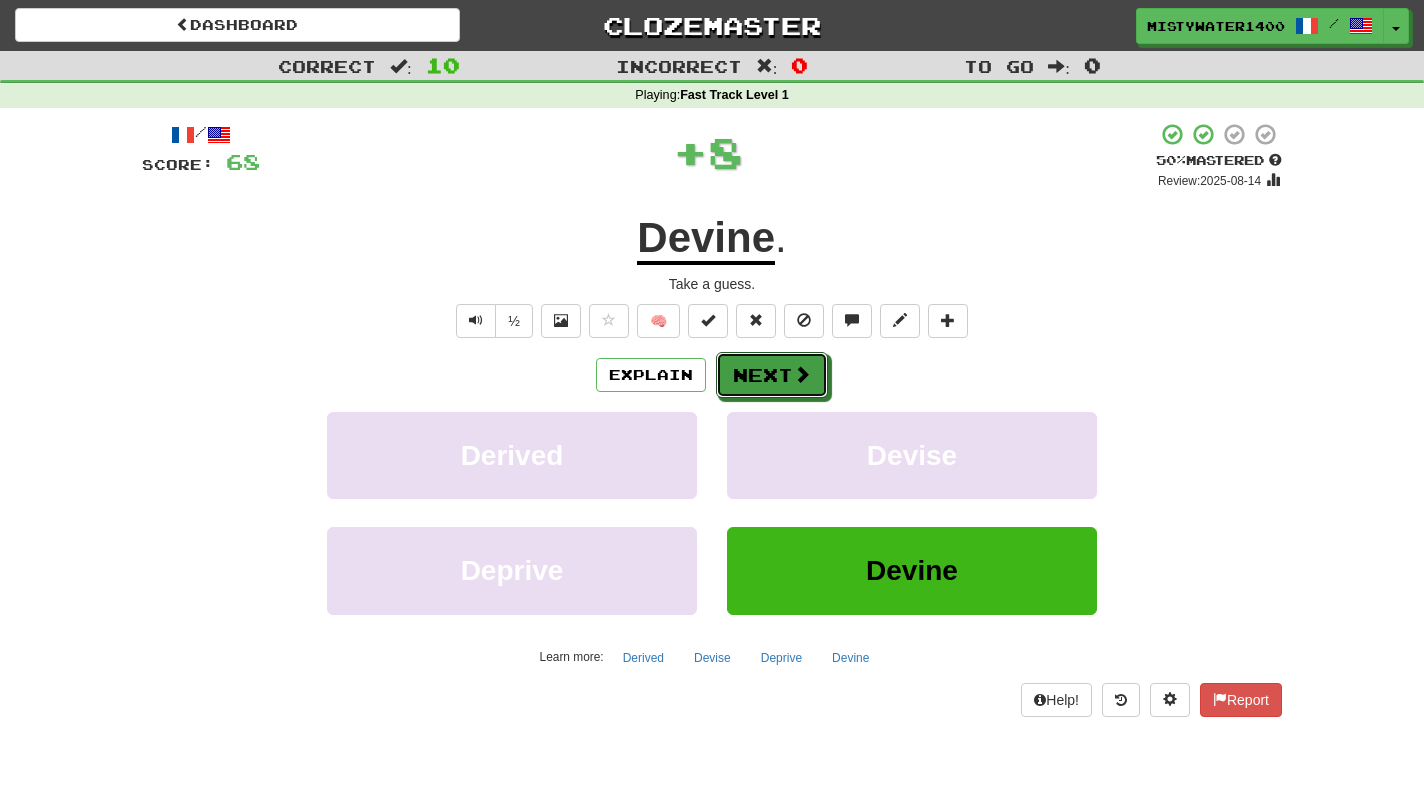 click on "Next" at bounding box center [772, 375] 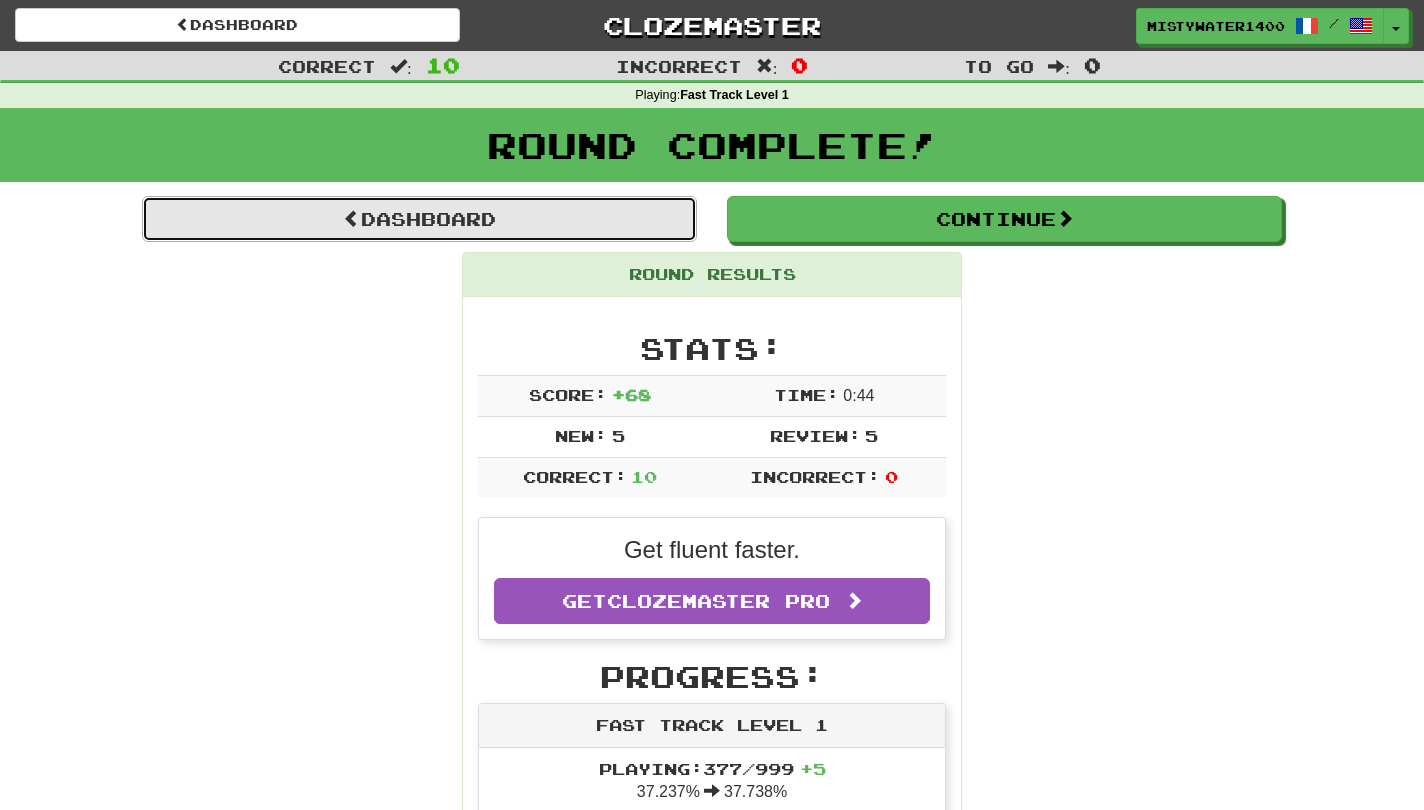 click on "Dashboard" at bounding box center [419, 219] 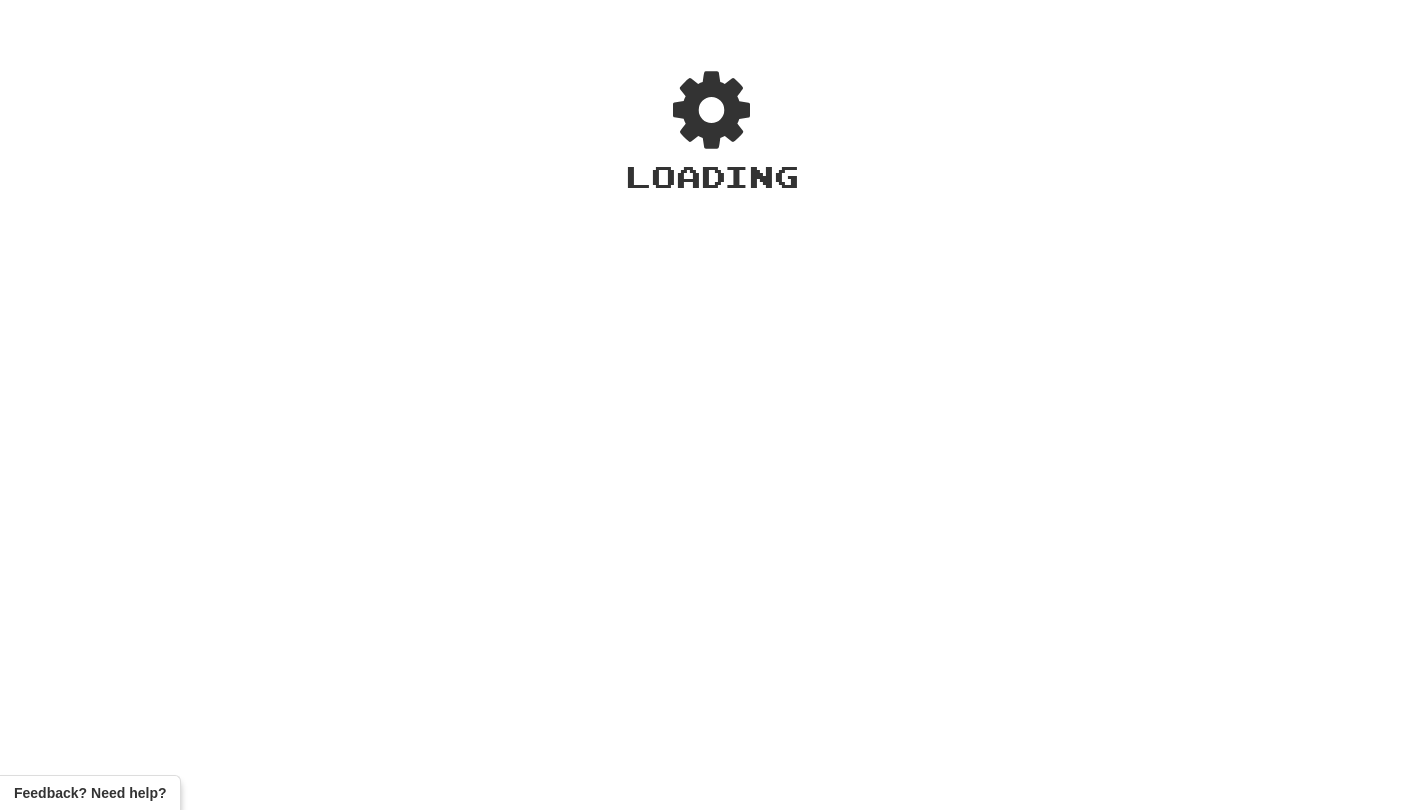 scroll, scrollTop: 0, scrollLeft: 0, axis: both 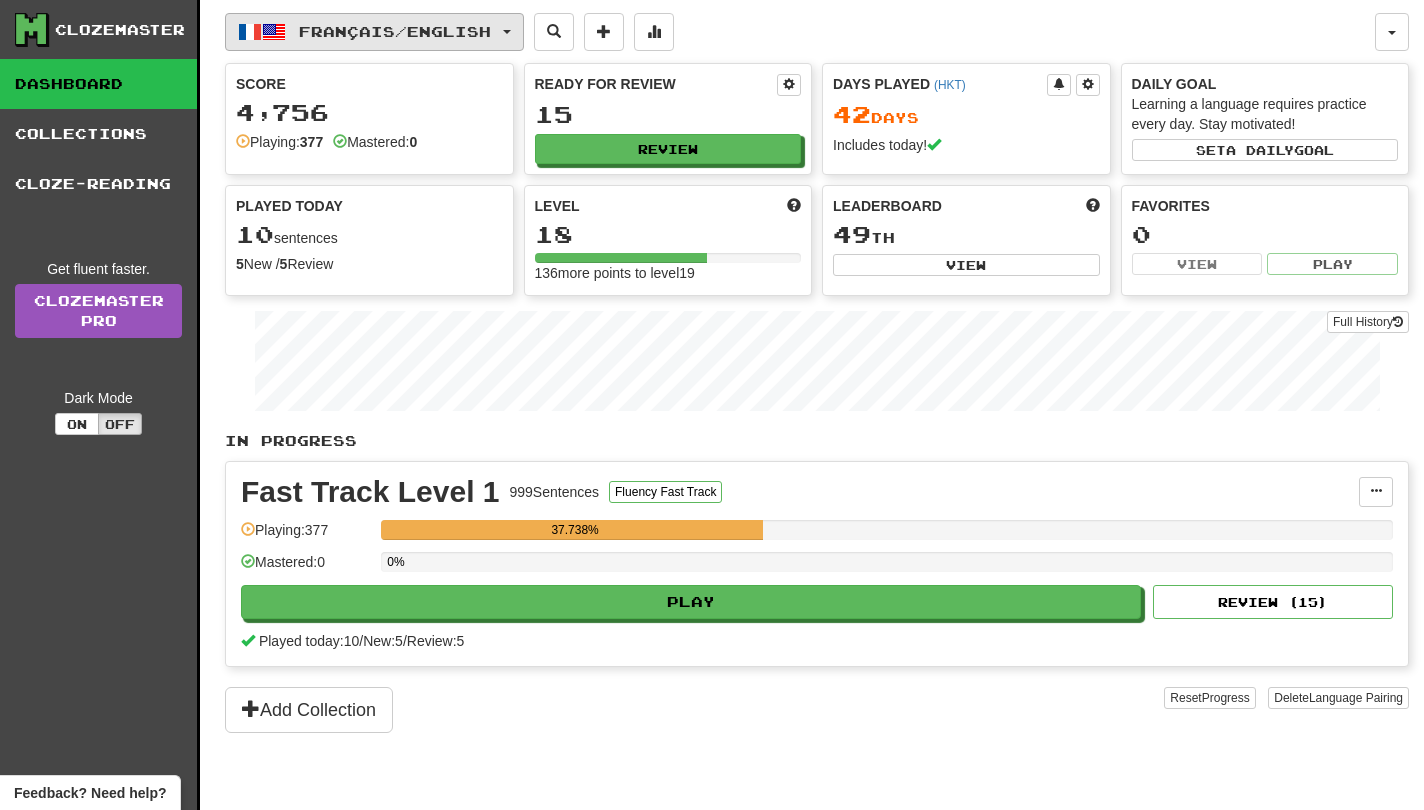 click on "Français  /  English" at bounding box center [395, 31] 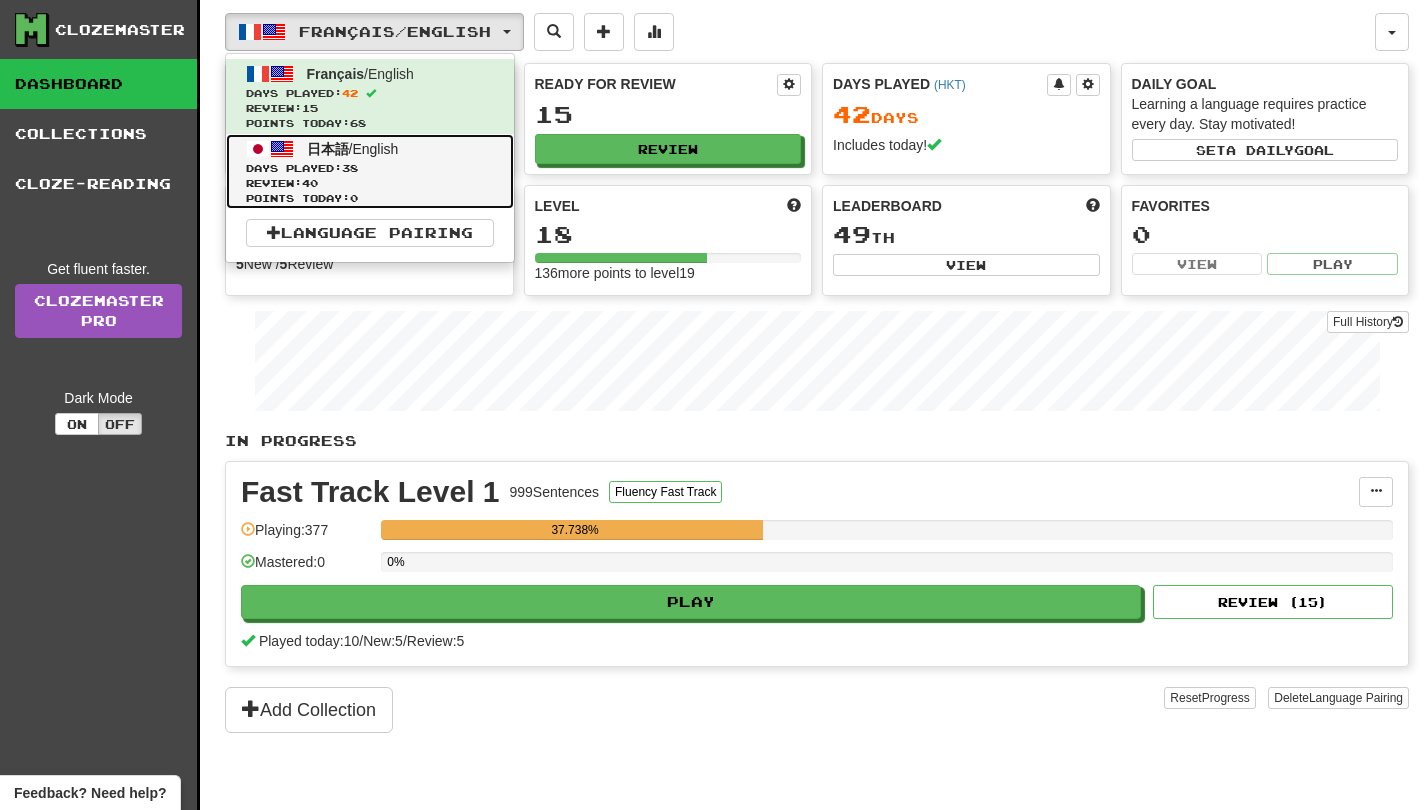 click on "Days Played:  38" at bounding box center [370, 168] 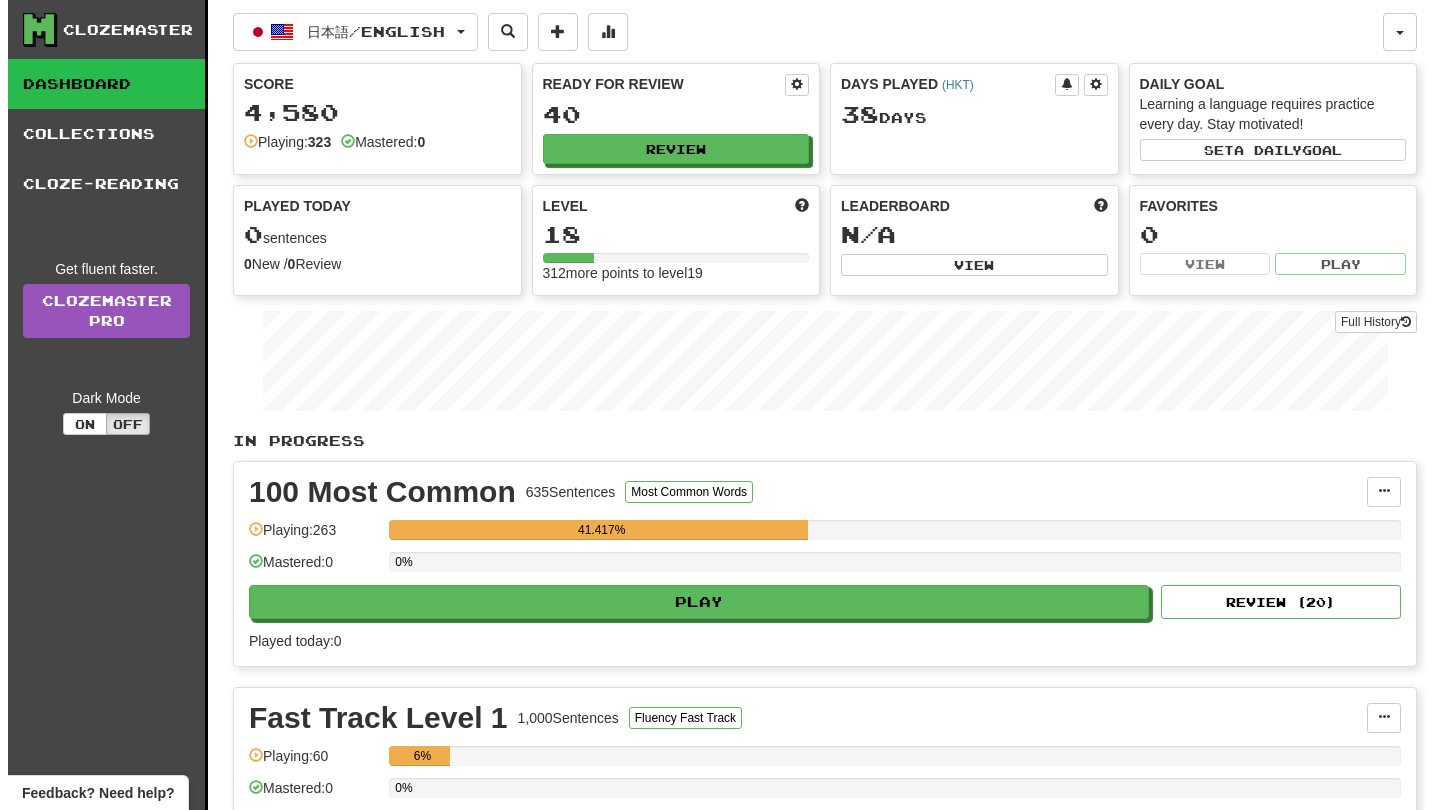 scroll, scrollTop: 0, scrollLeft: 0, axis: both 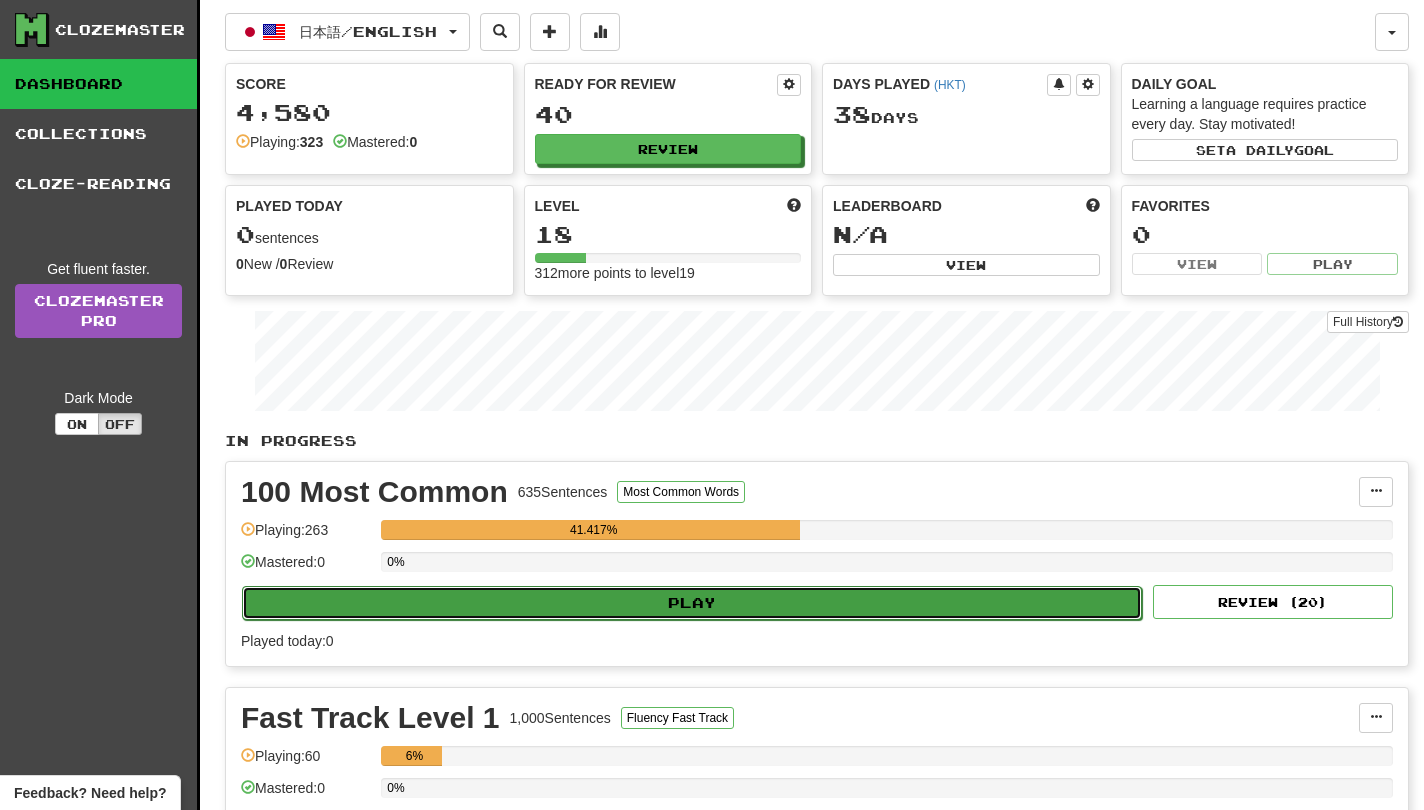 click on "Play" at bounding box center [692, 603] 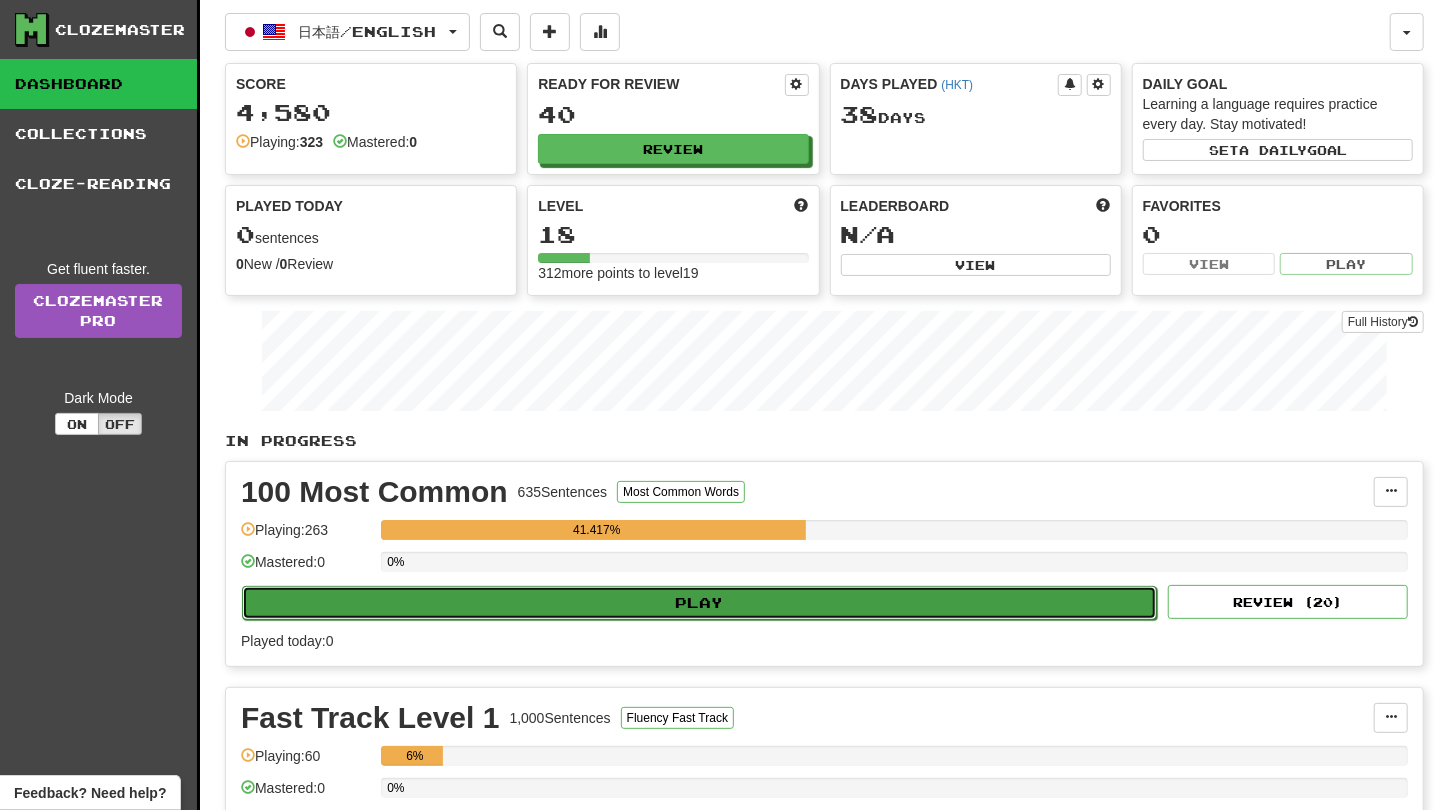 select on "**" 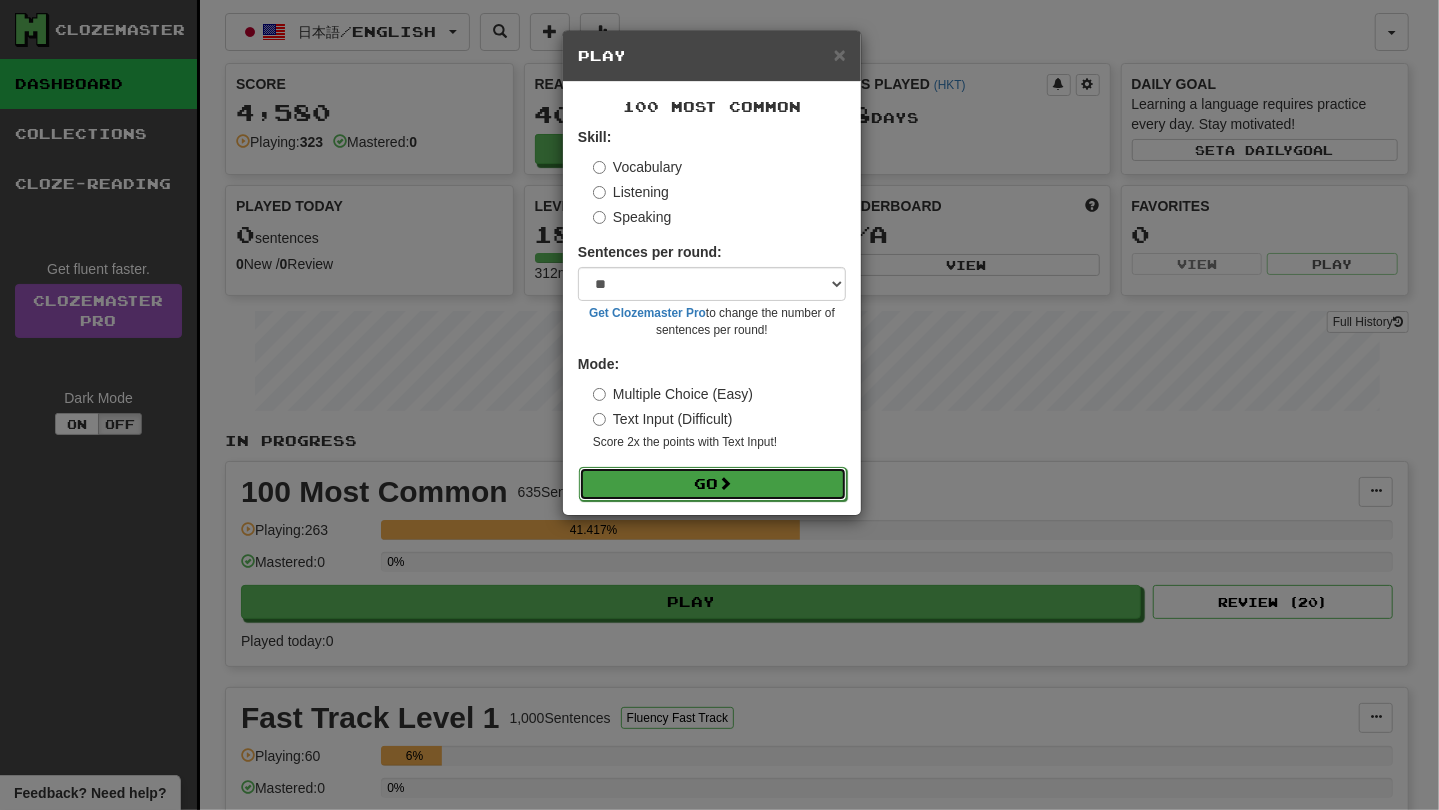 click on "Go" at bounding box center [713, 484] 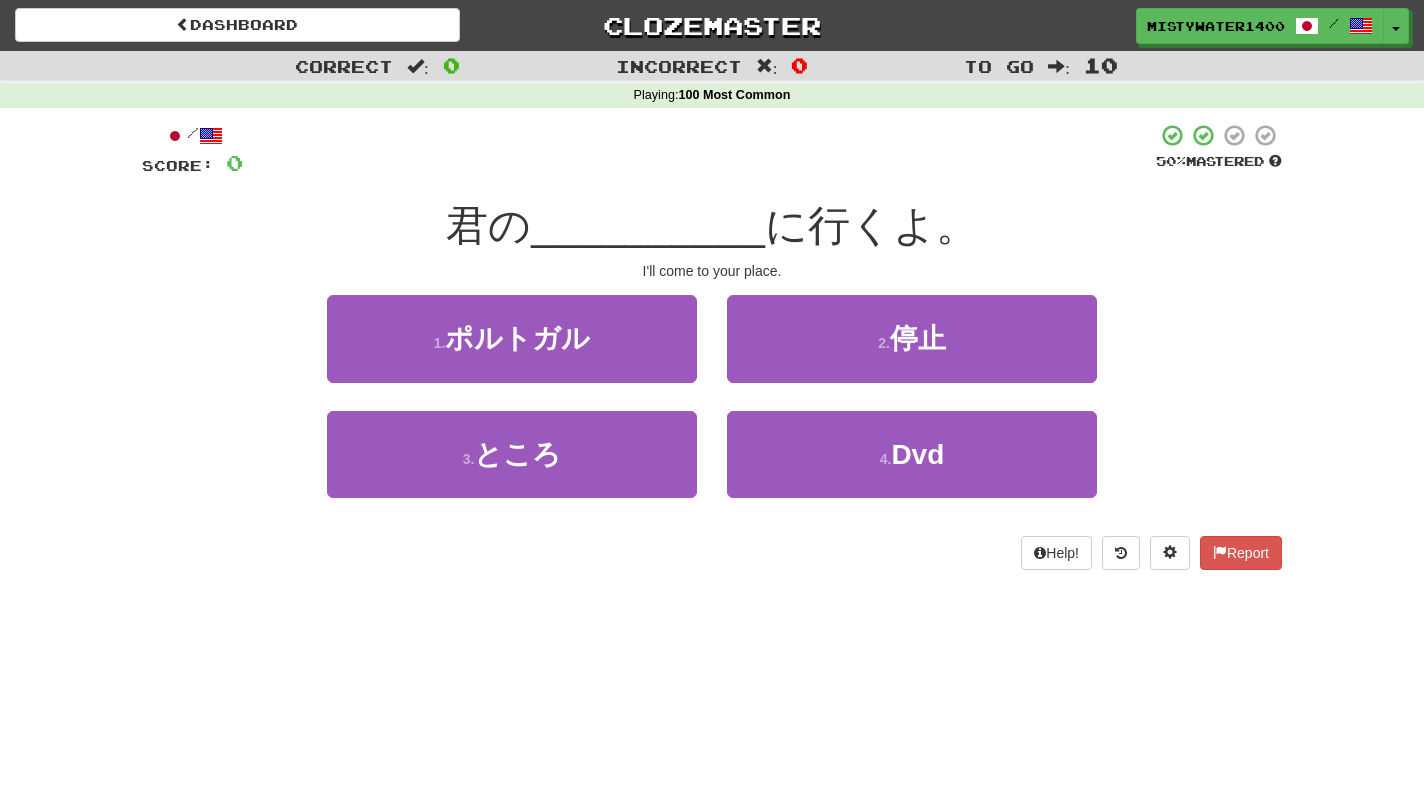 scroll, scrollTop: 0, scrollLeft: 0, axis: both 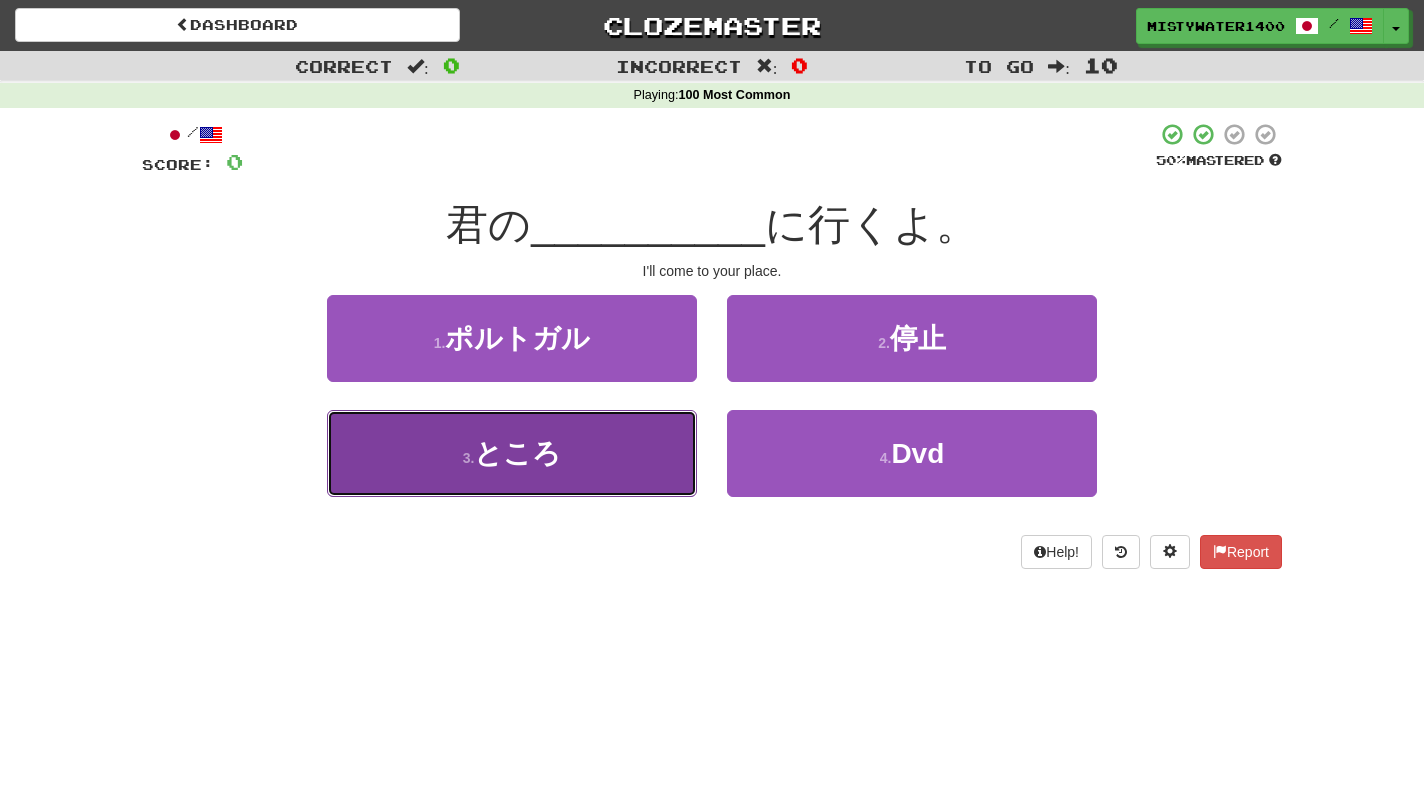 click on "3 .  ところ" at bounding box center (512, 453) 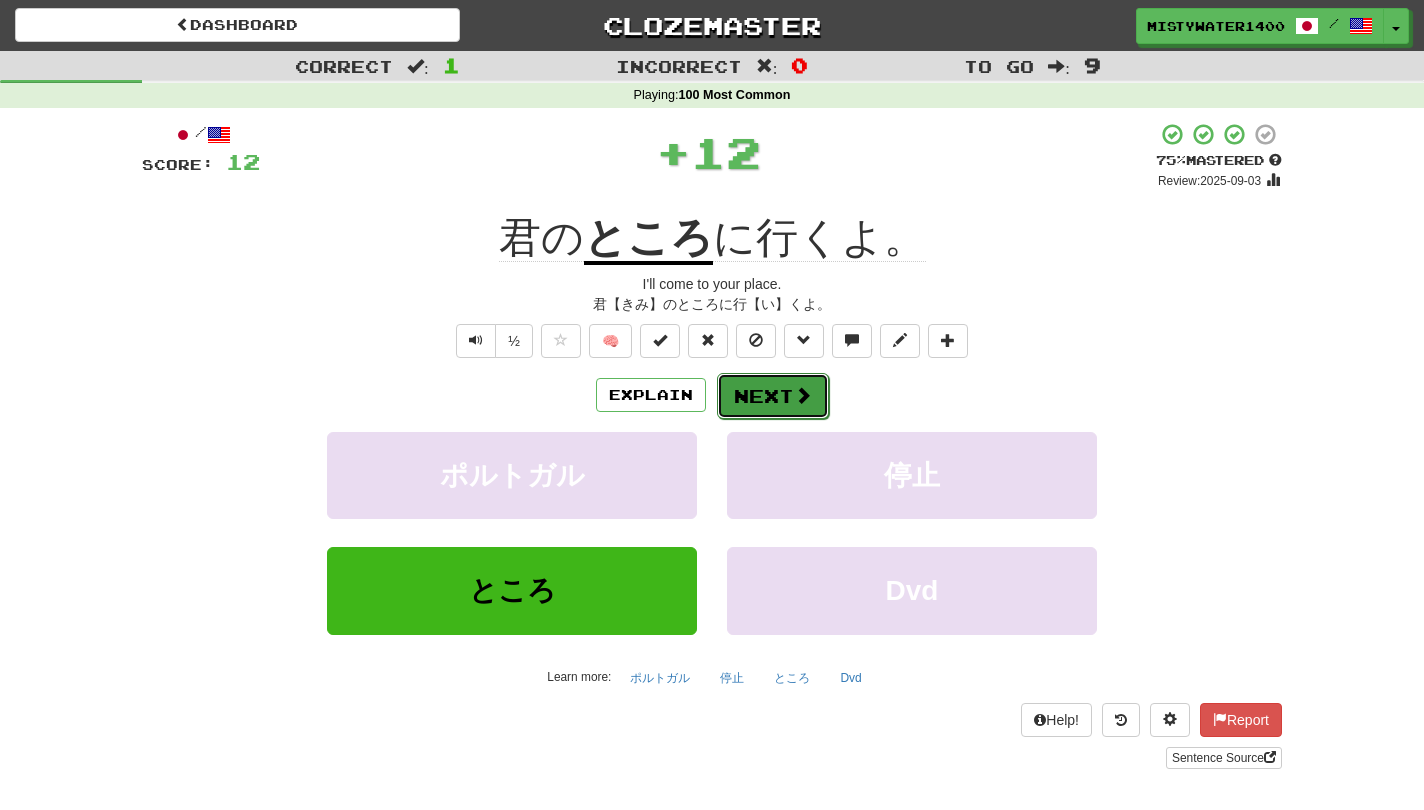 click on "Next" at bounding box center (773, 396) 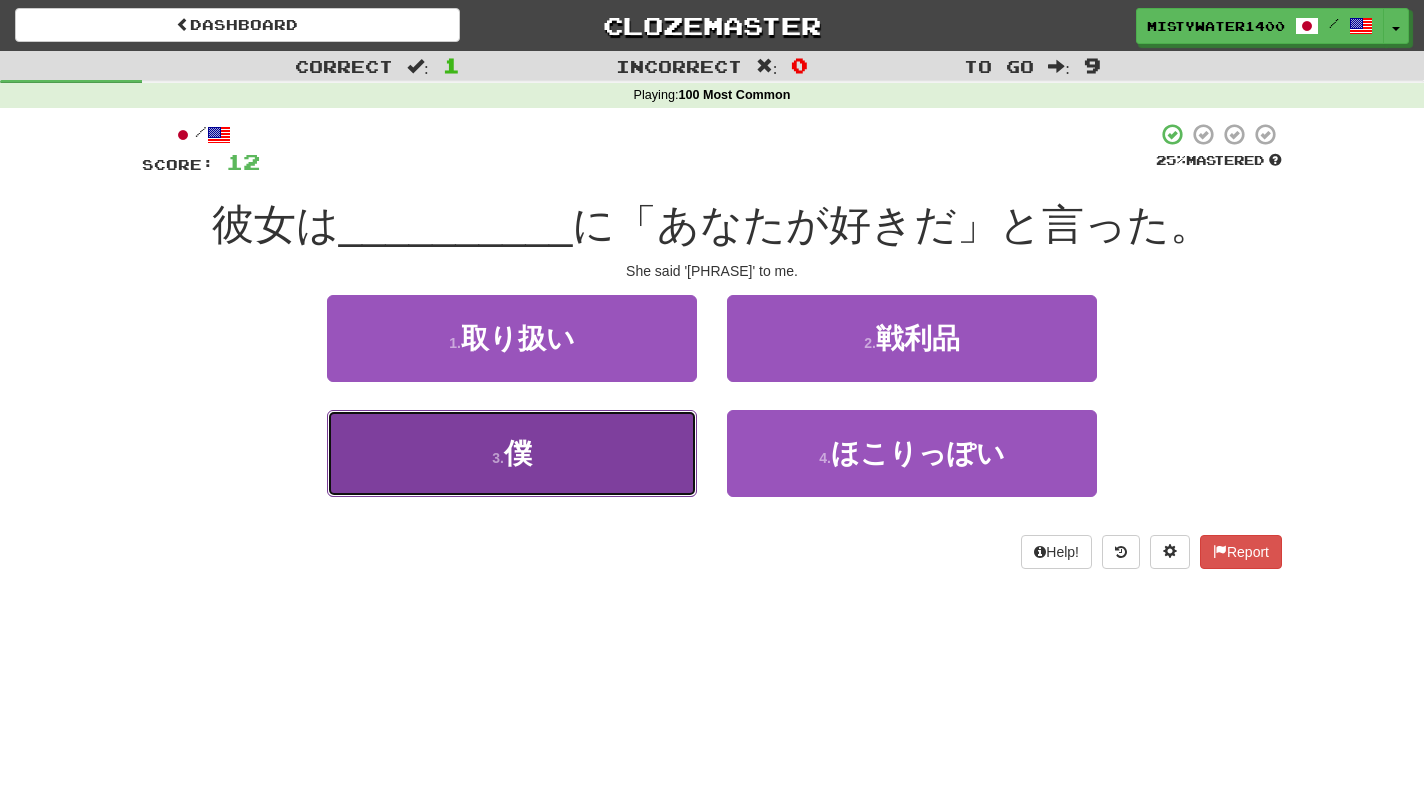 click on "3 .  僕" at bounding box center [512, 453] 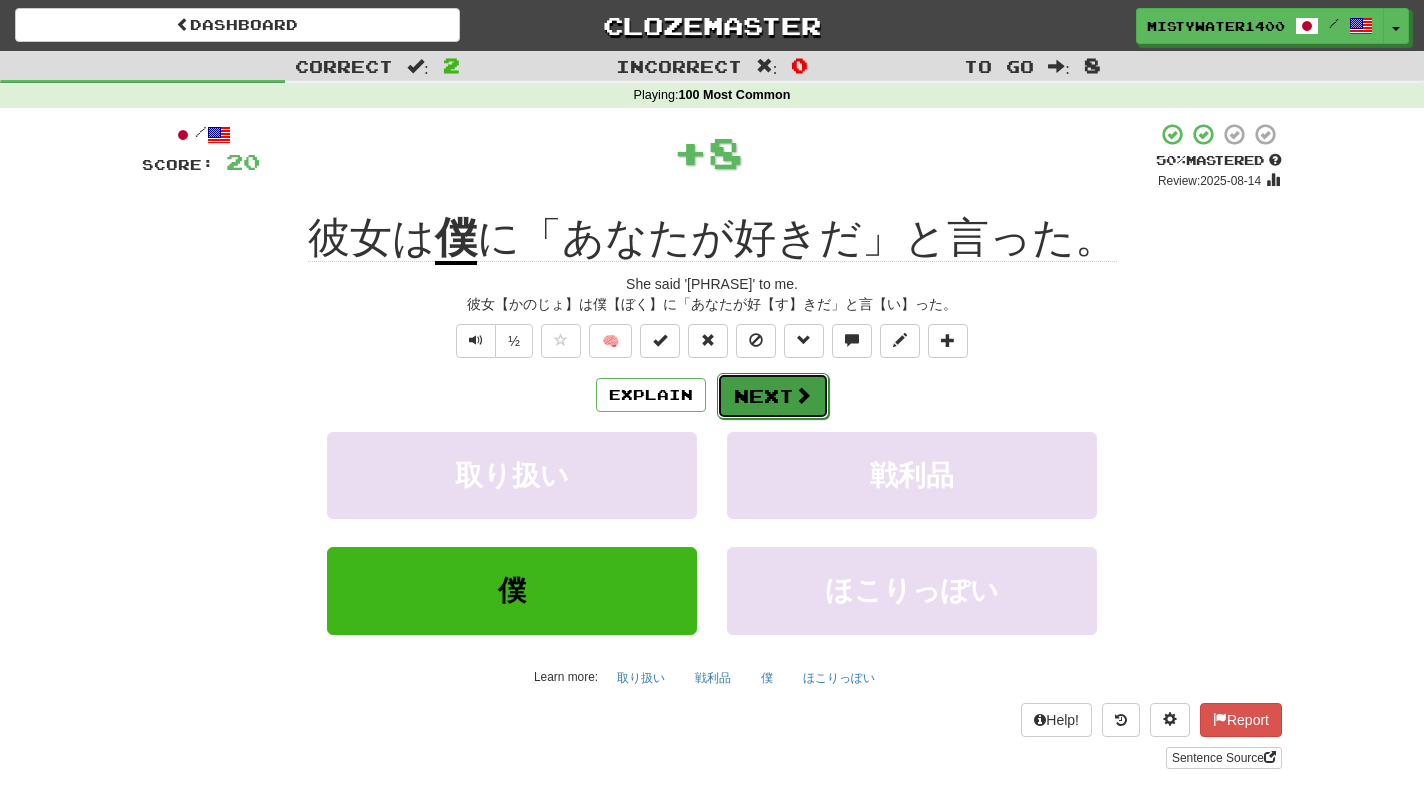 click at bounding box center (803, 395) 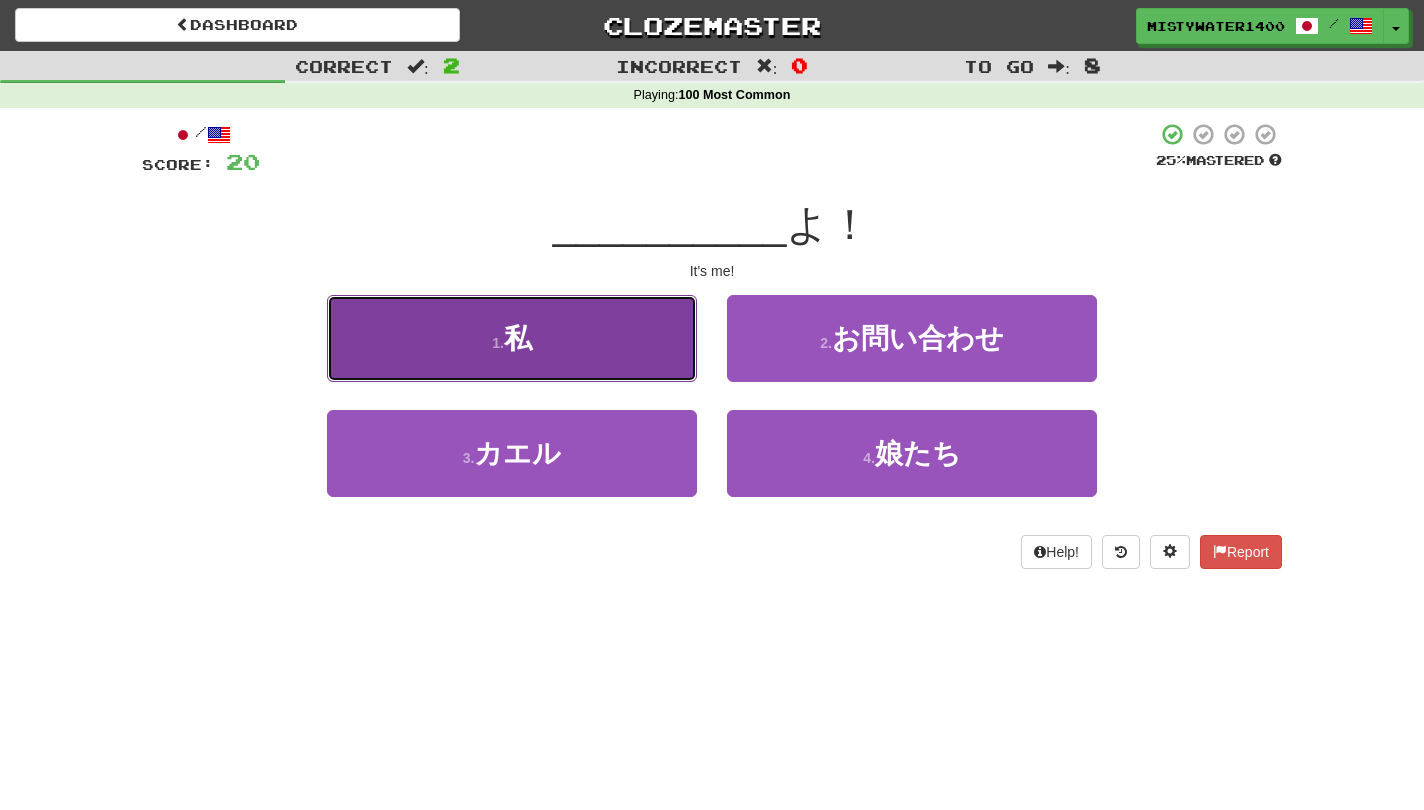 click on "私" at bounding box center (518, 338) 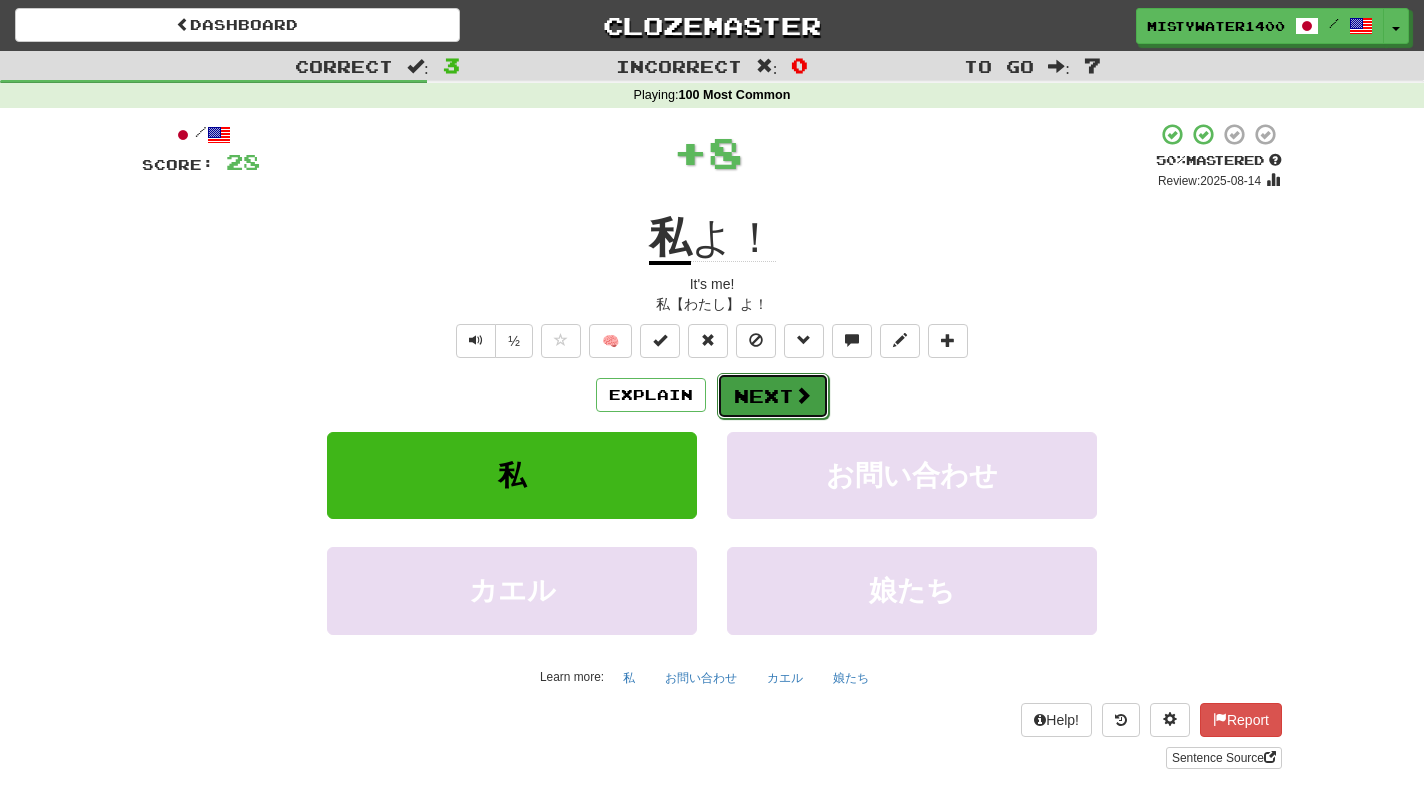 click on "Next" at bounding box center [773, 396] 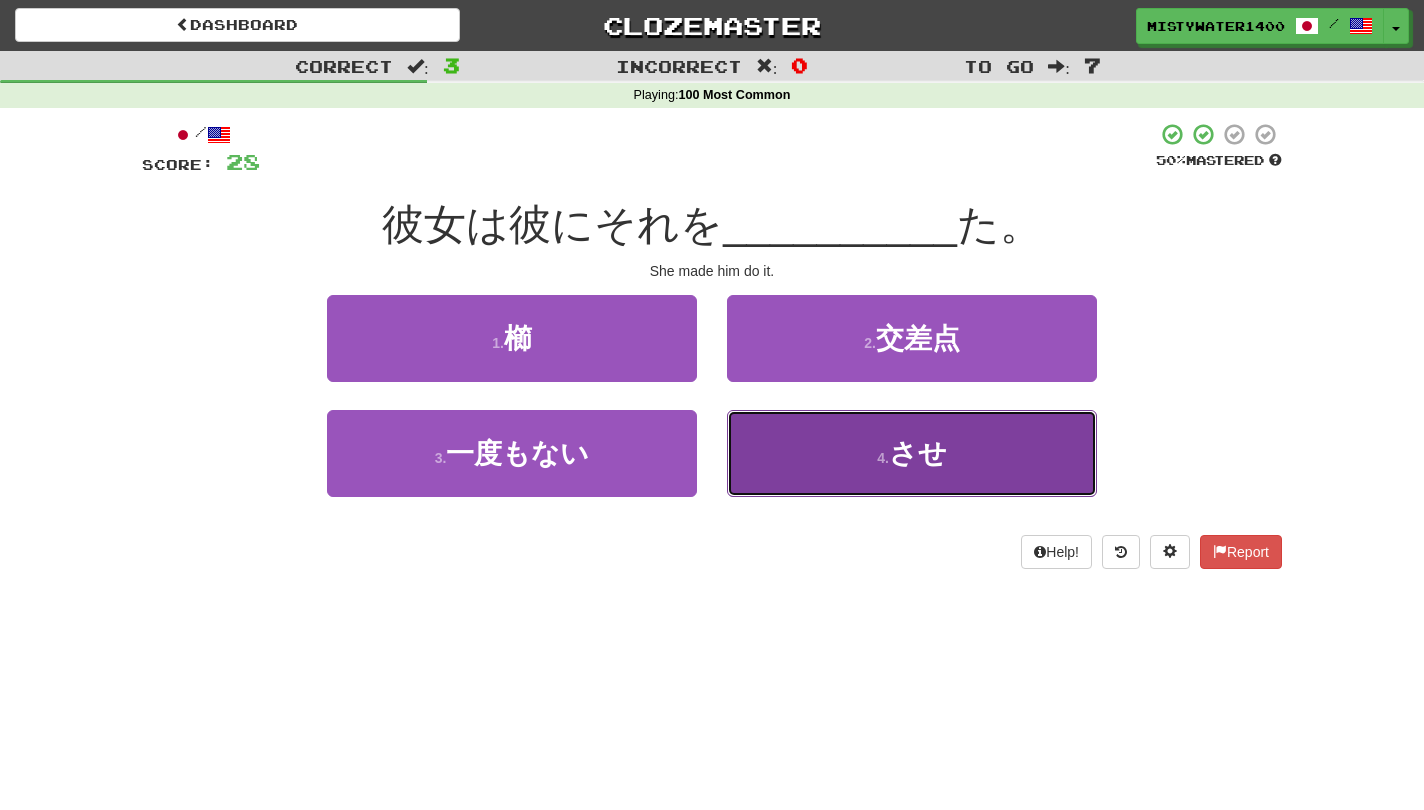 click on "4 .  させ" at bounding box center [912, 453] 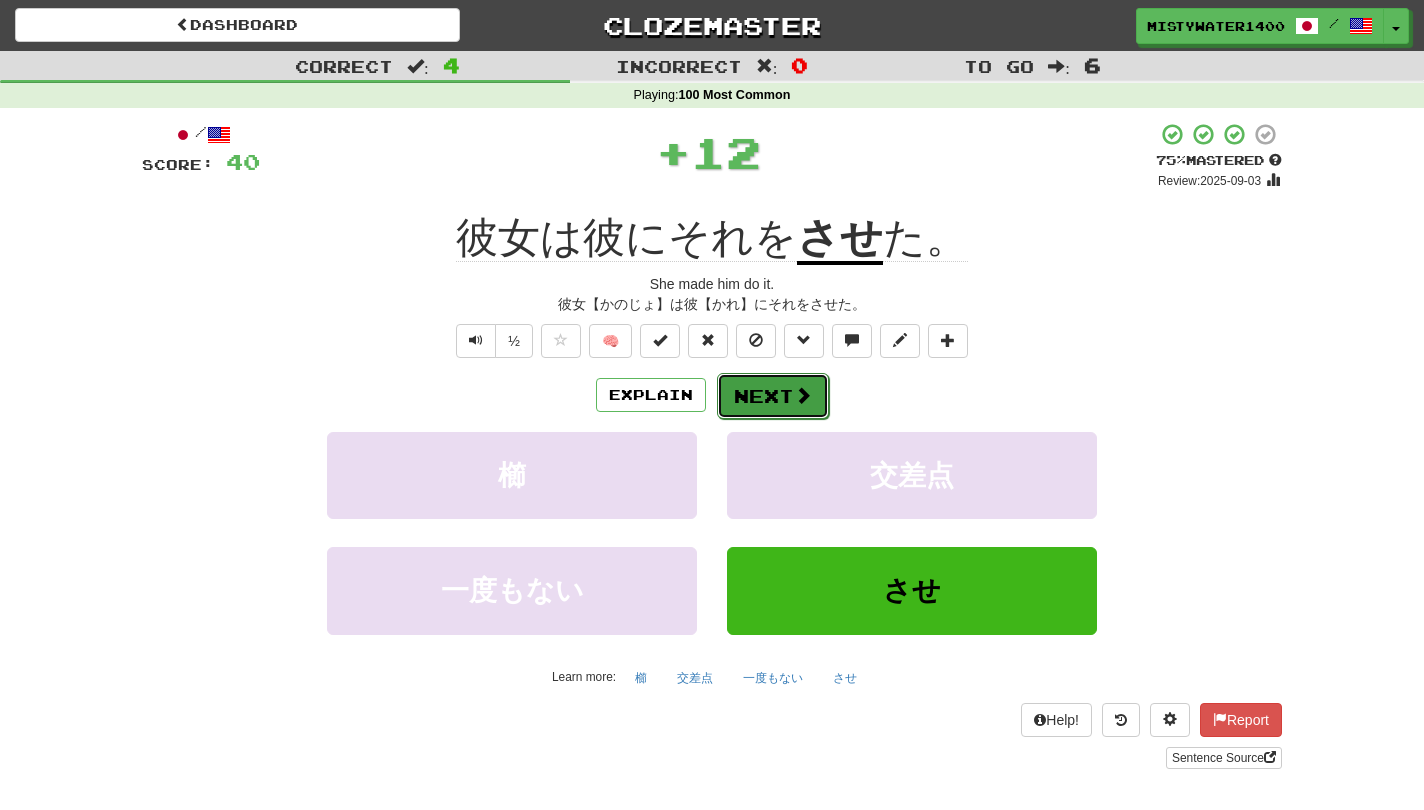 click on "Next" at bounding box center [773, 396] 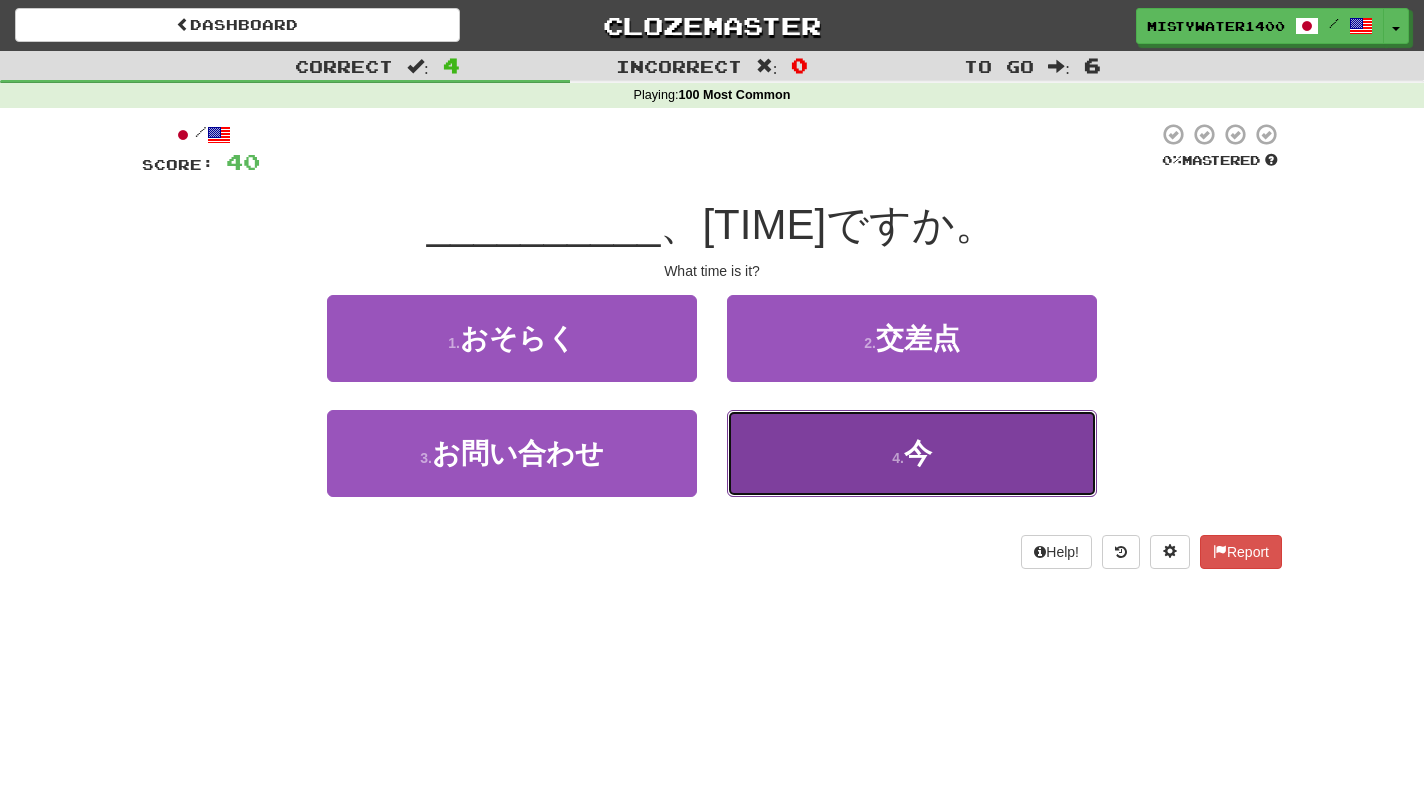 click on "4 .  今" at bounding box center (912, 453) 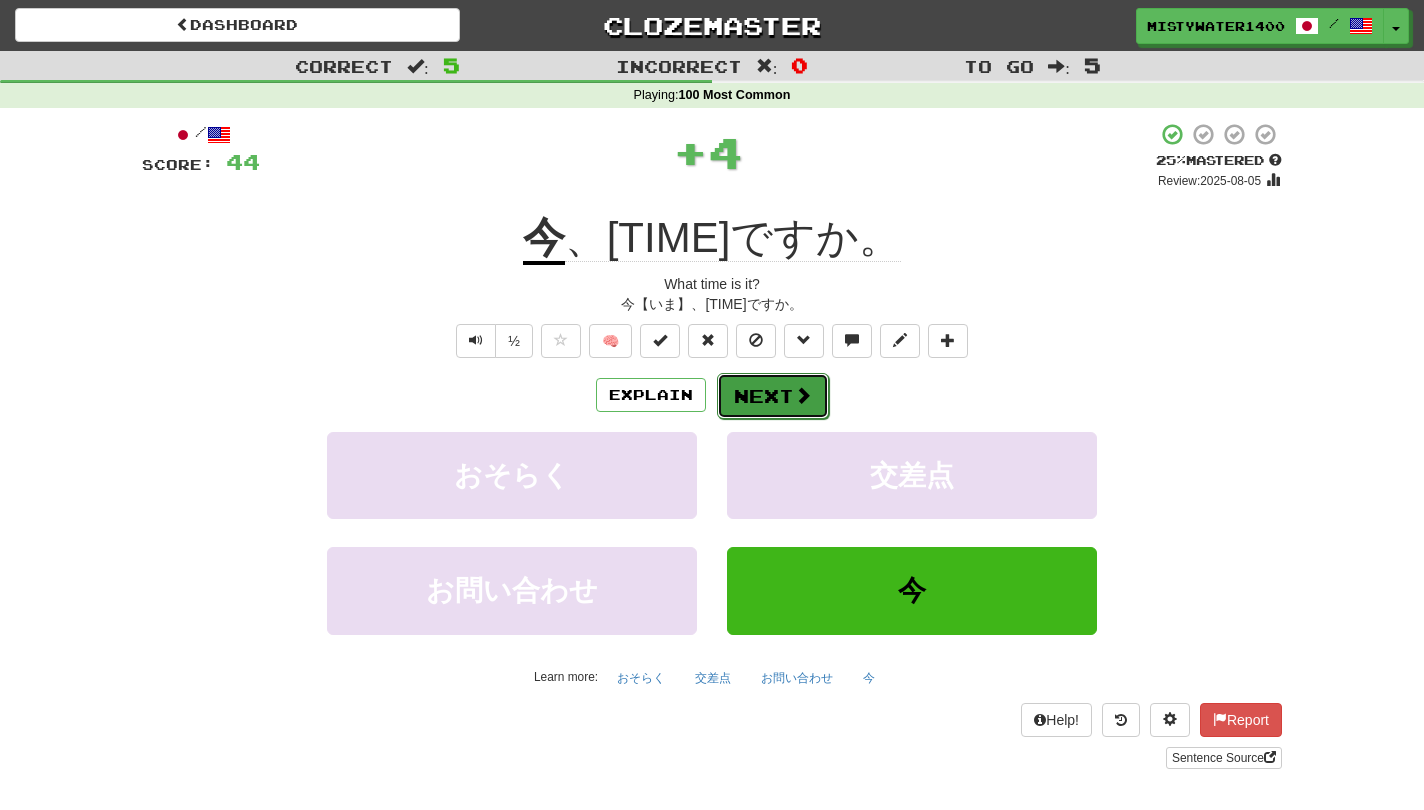 click at bounding box center (803, 395) 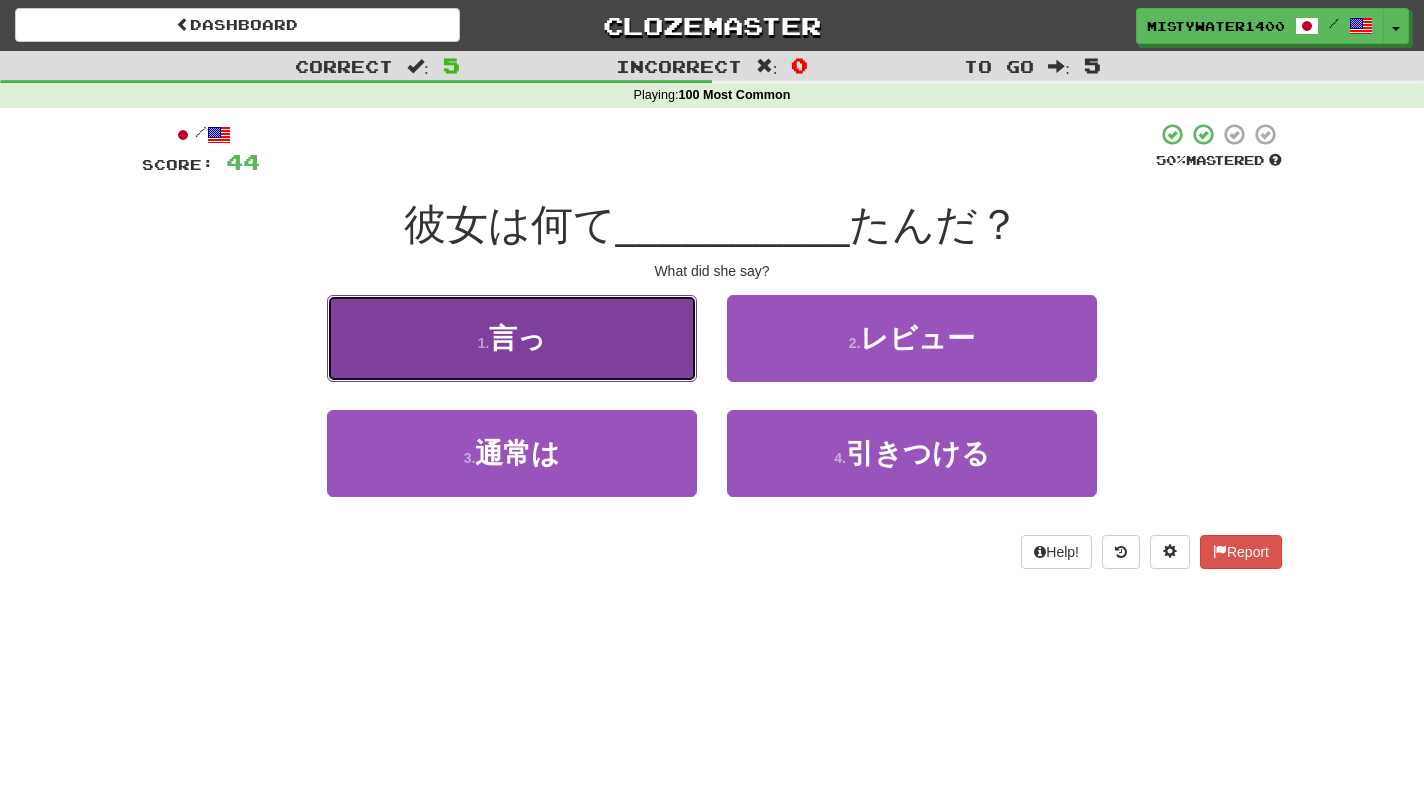 click on "1 .  言っ" at bounding box center (512, 338) 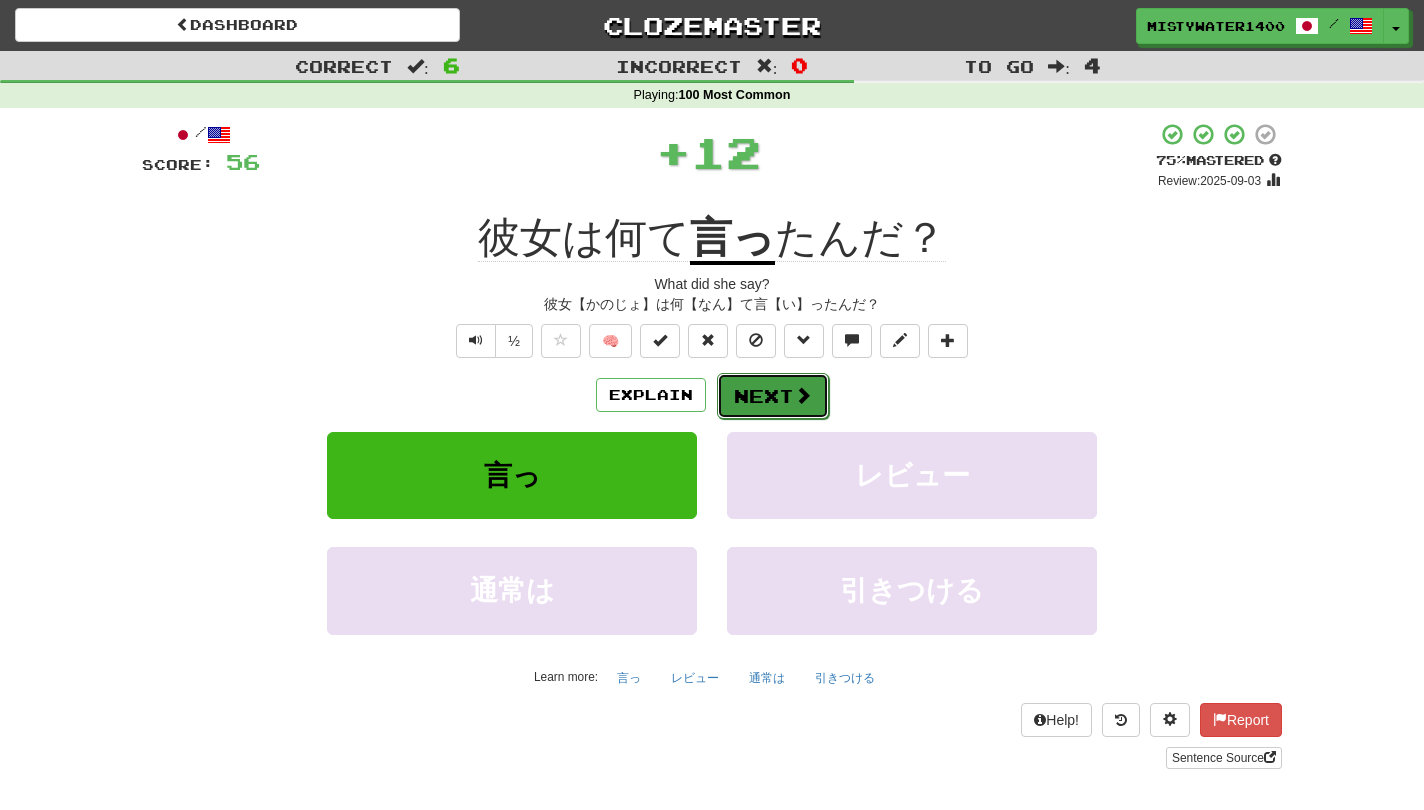 click at bounding box center [803, 395] 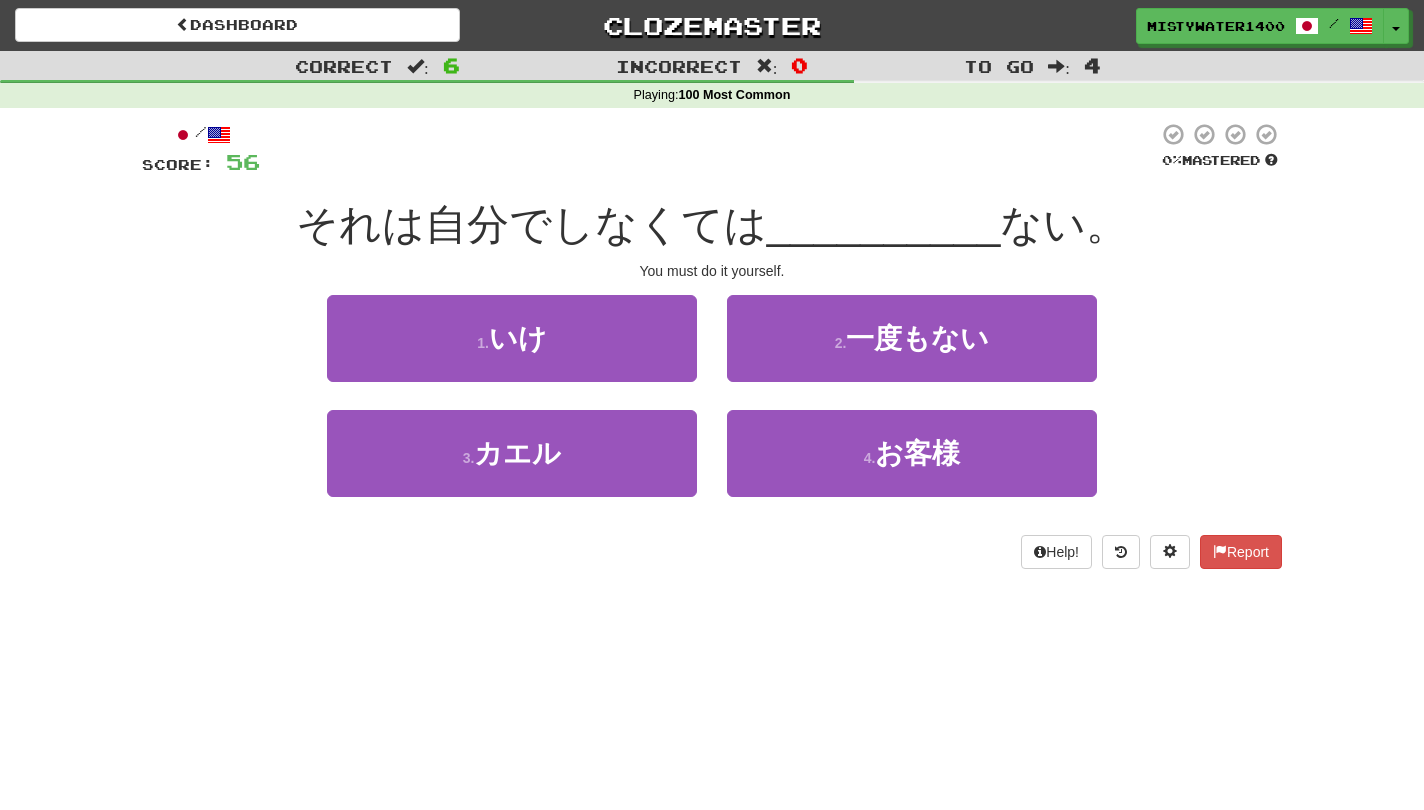 click on "1 .  いけ" at bounding box center (512, 352) 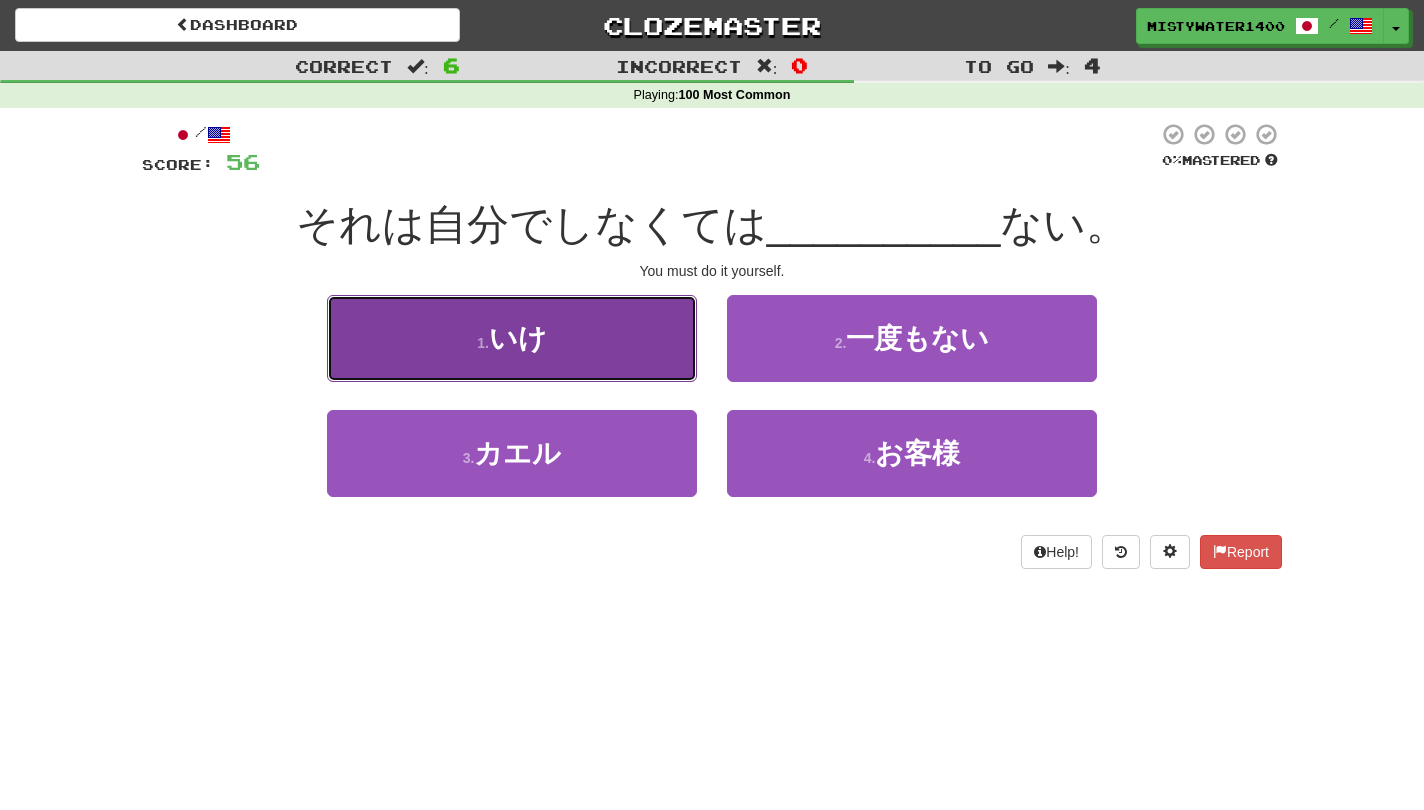click on "1 .  いけ" at bounding box center [512, 338] 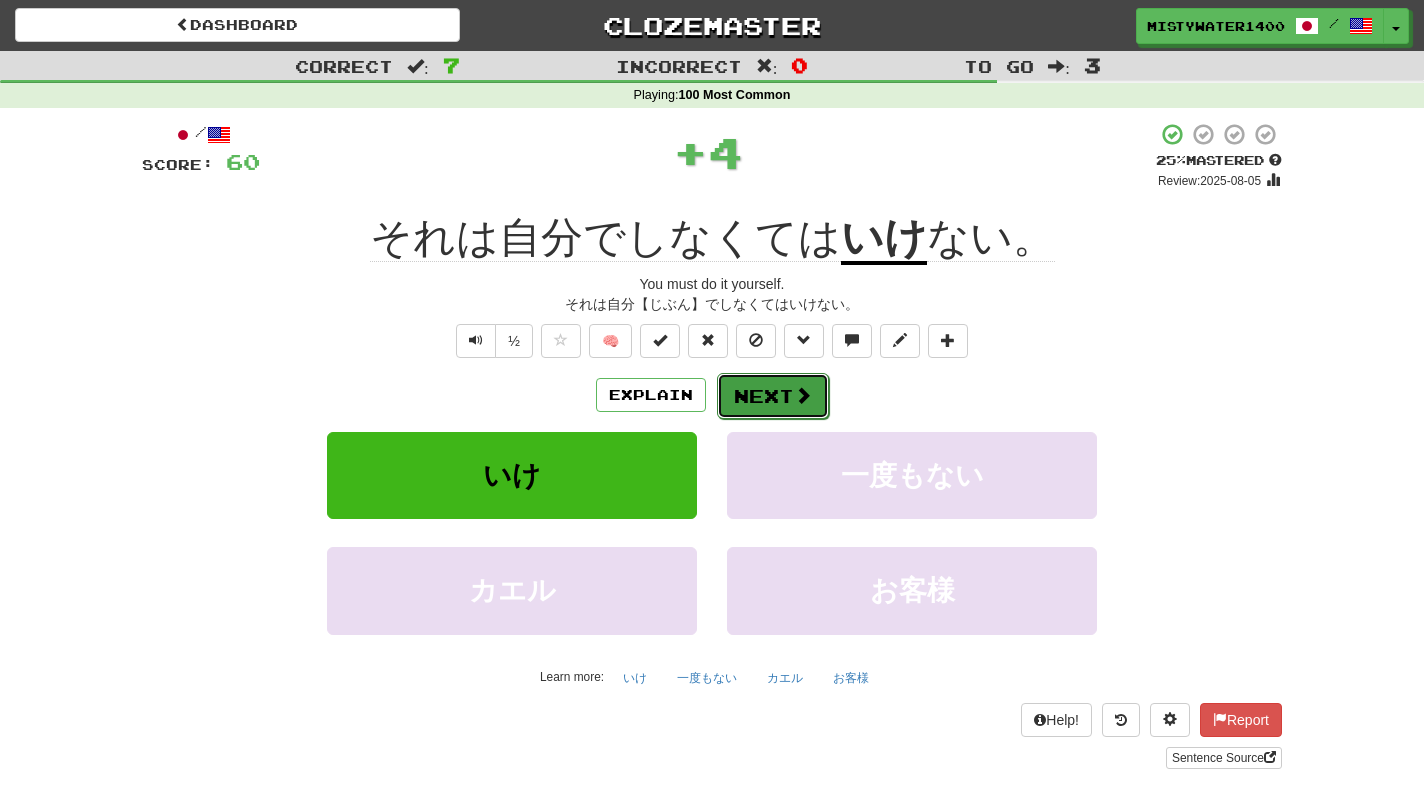 click on "Next" at bounding box center (773, 396) 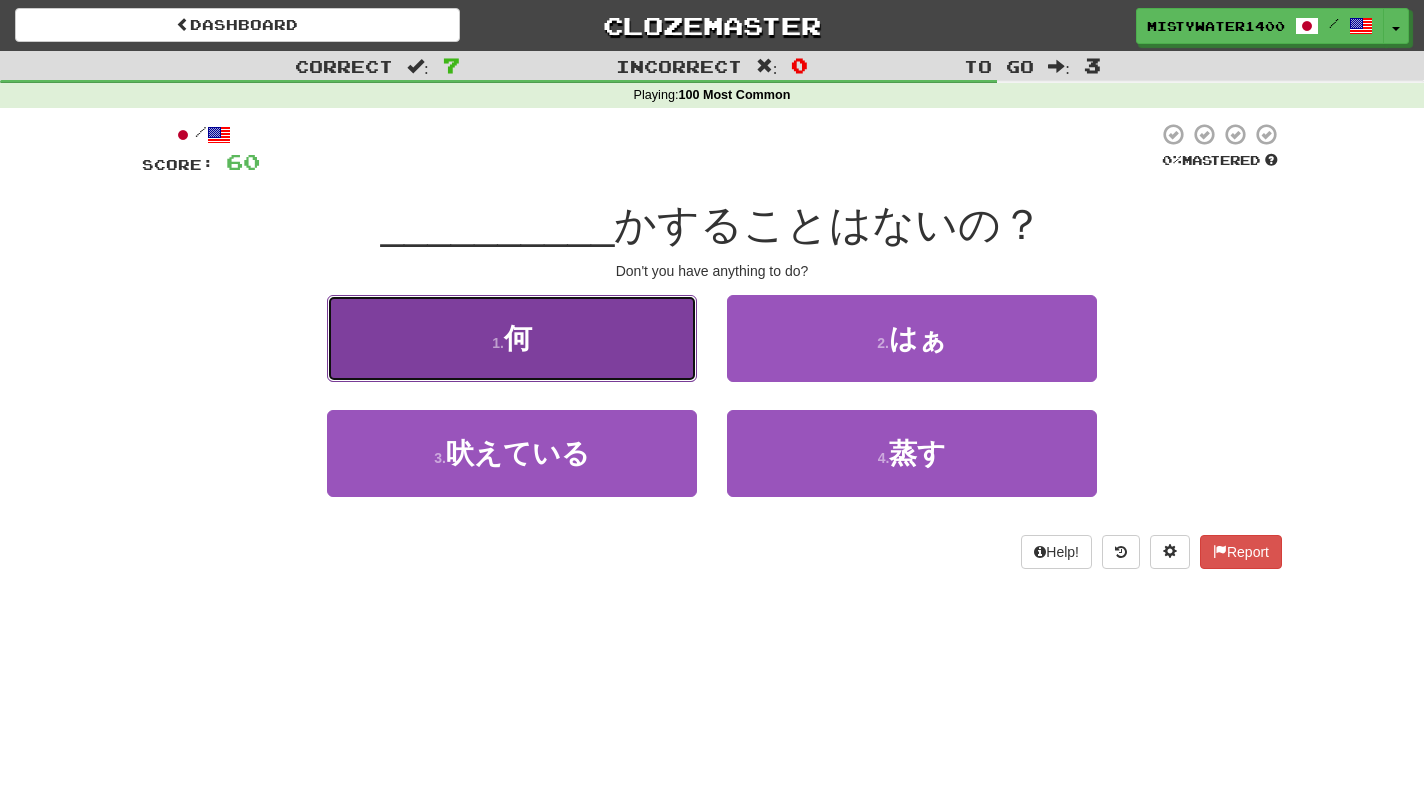 click on "1 .  何" at bounding box center (512, 338) 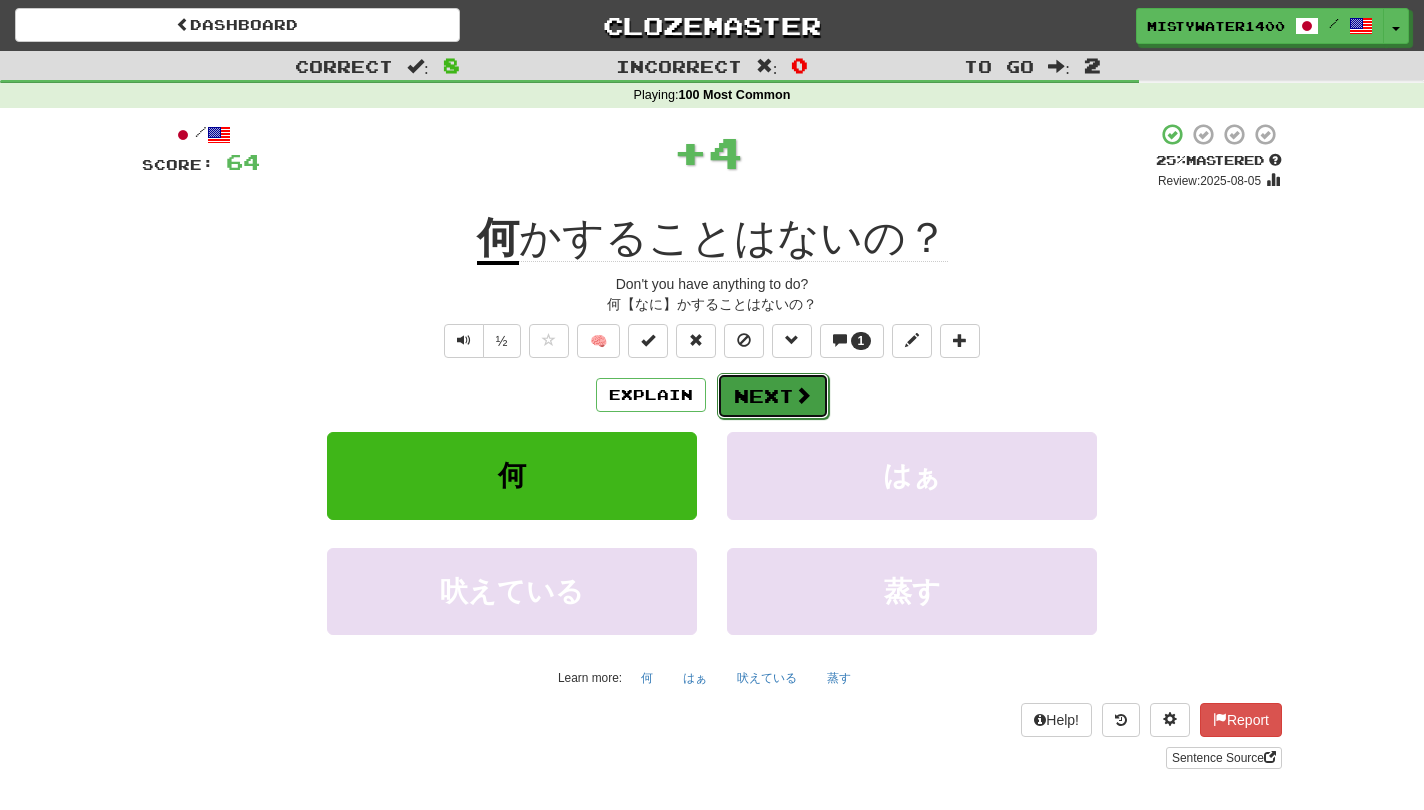 click on "Next" at bounding box center [773, 396] 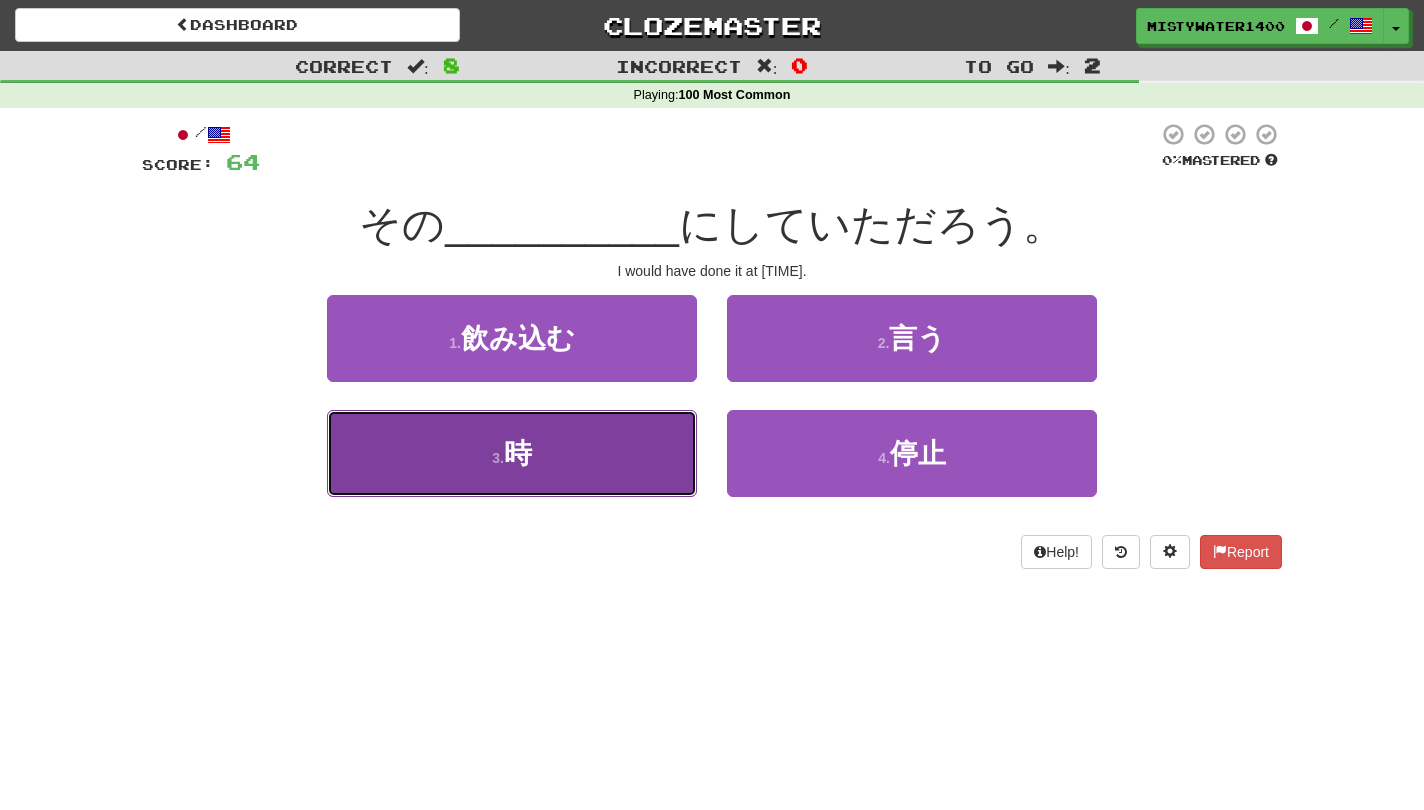 click on "3 .  時" at bounding box center [512, 453] 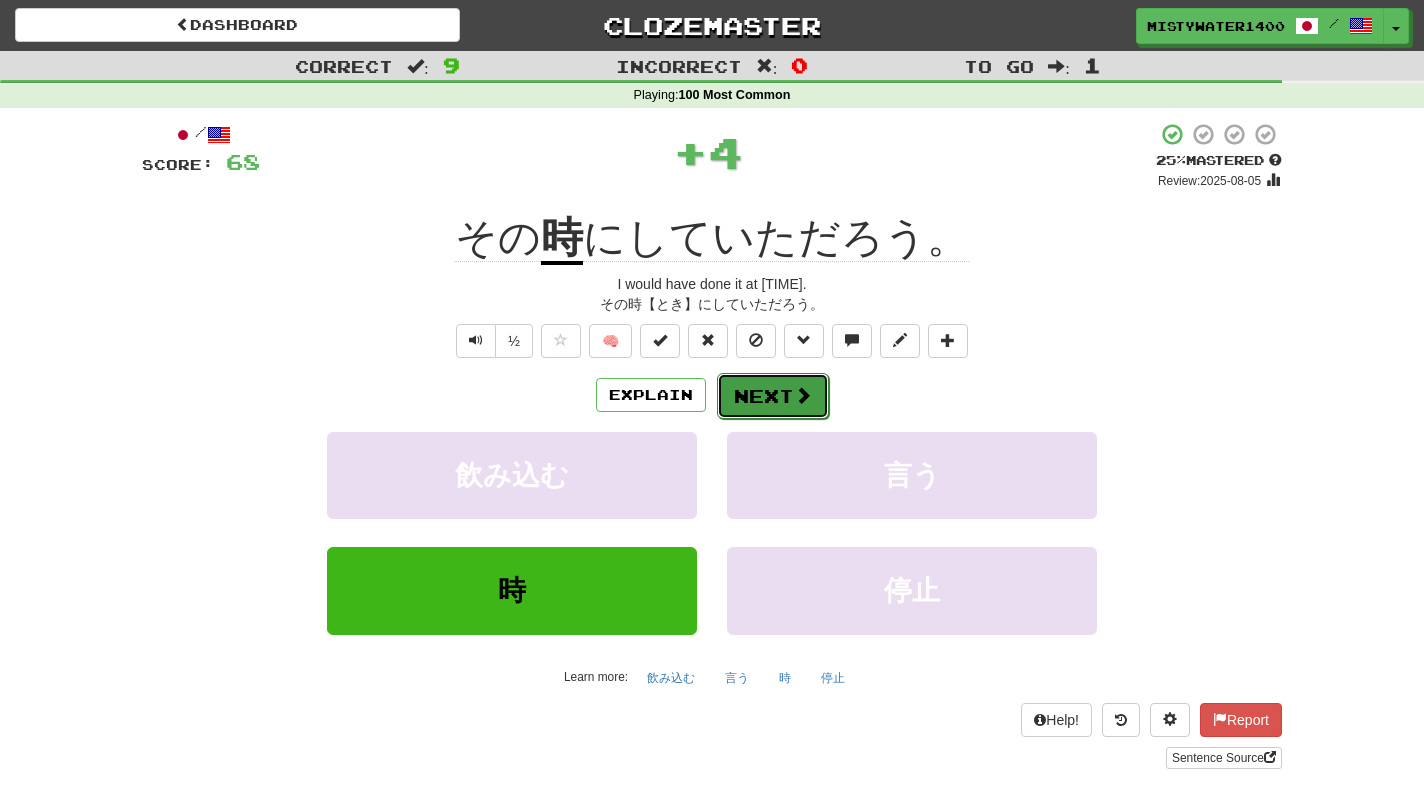 click at bounding box center [803, 395] 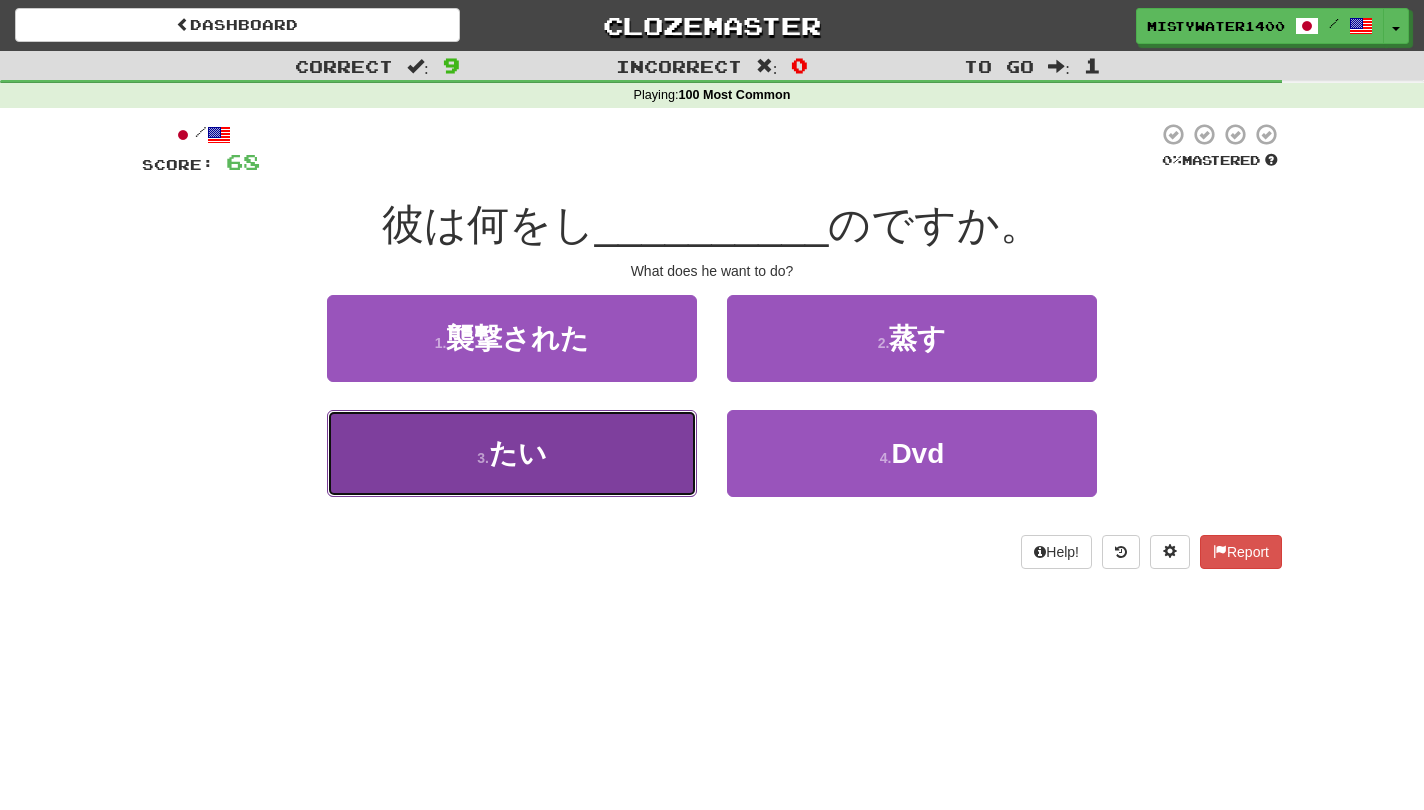 click on "3 .  たい" at bounding box center [512, 453] 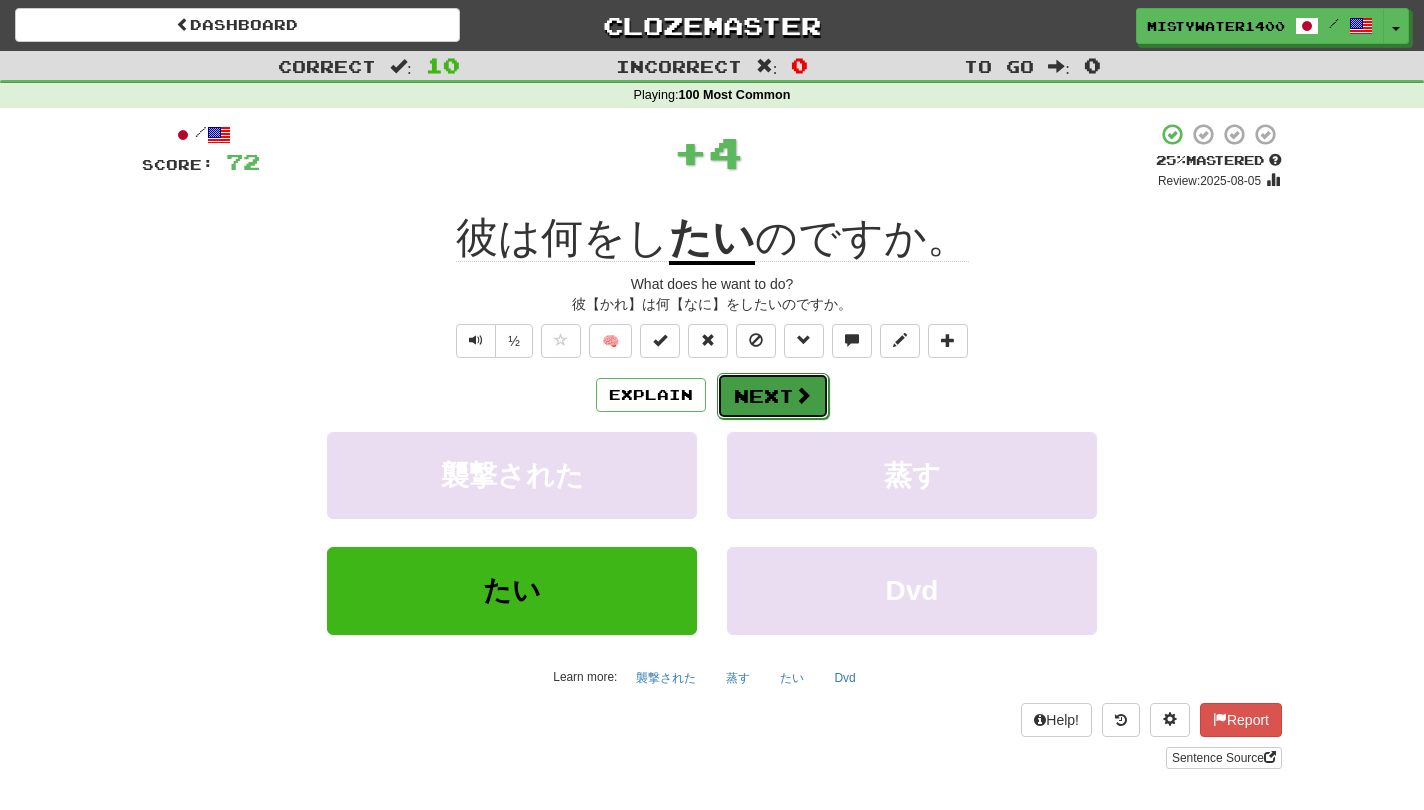 click on "Next" at bounding box center [773, 396] 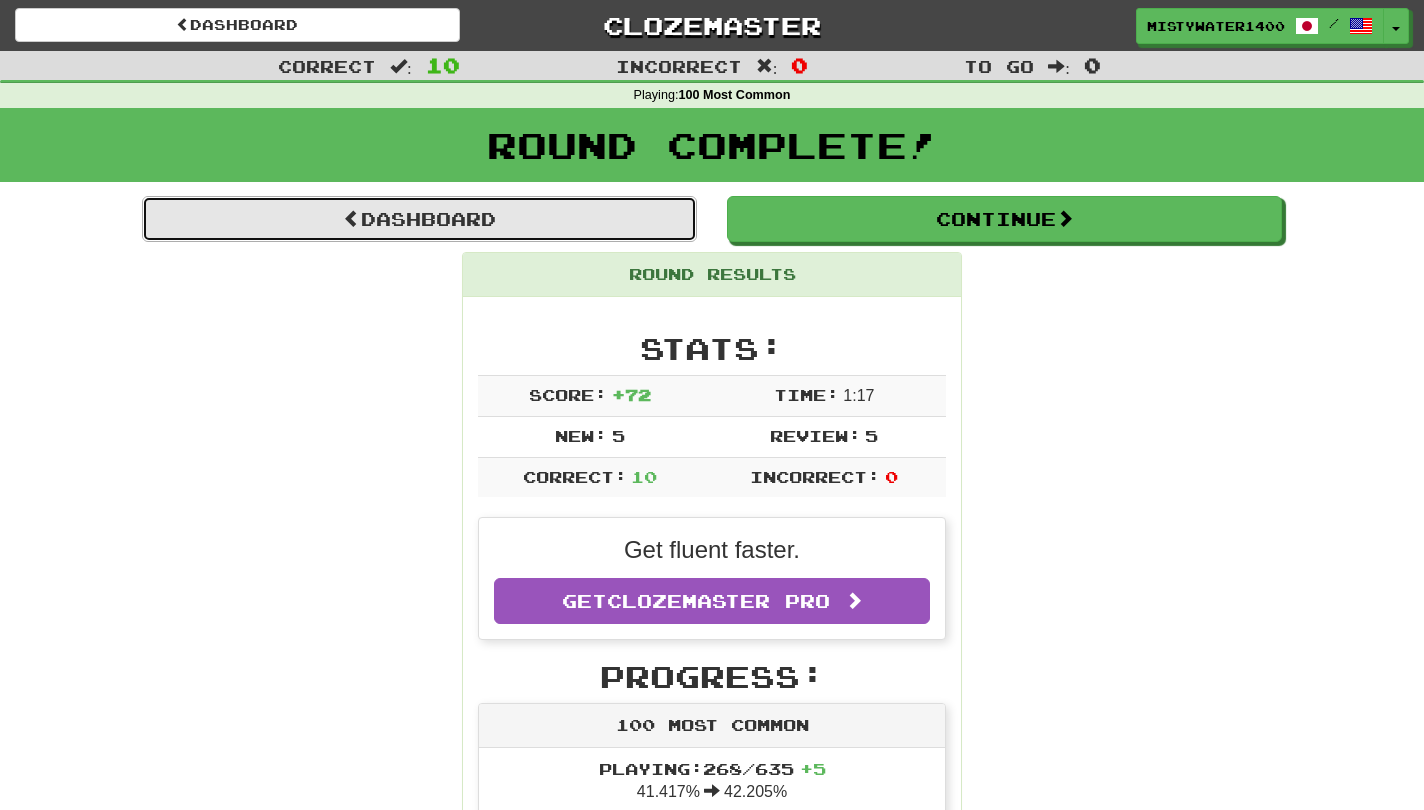 click on "Dashboard" at bounding box center [419, 219] 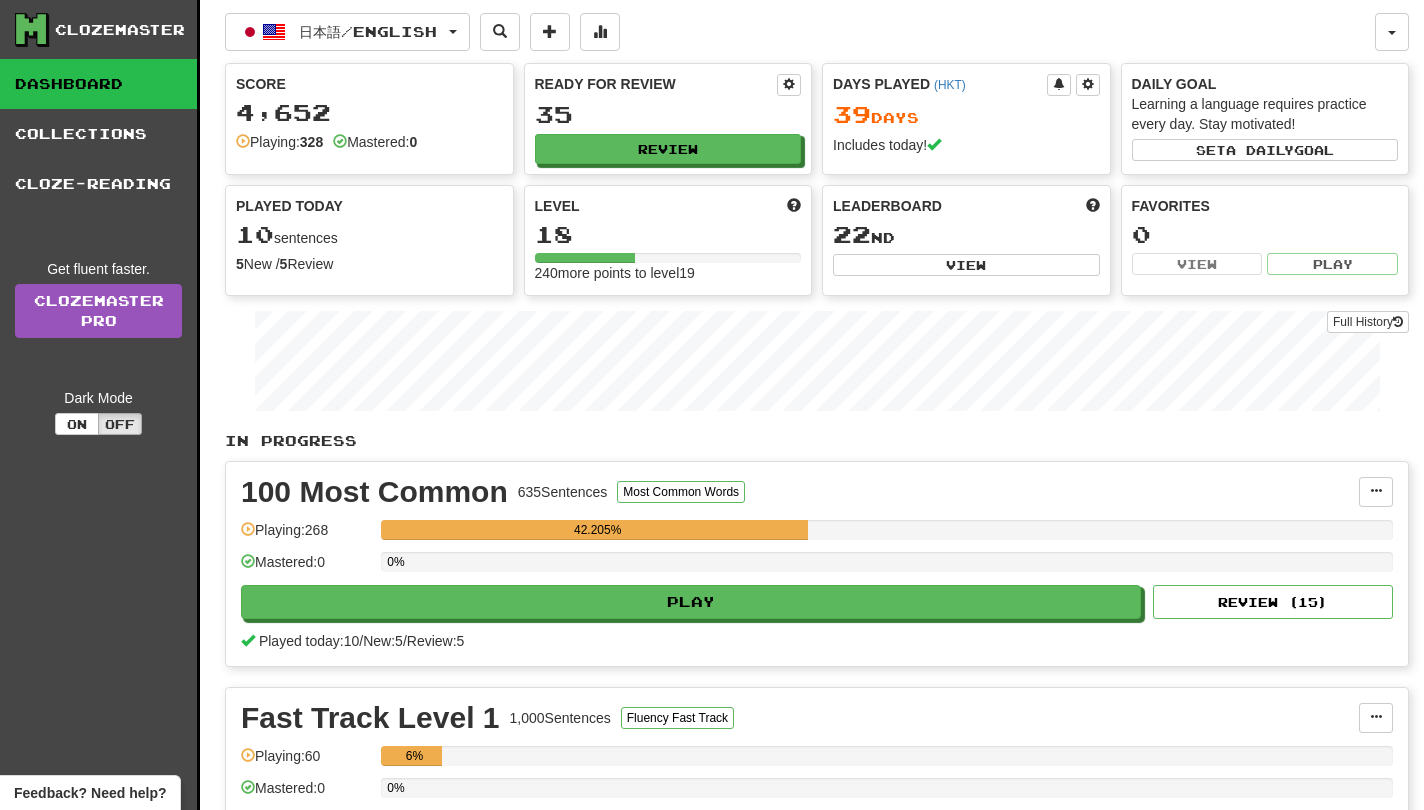 scroll, scrollTop: 0, scrollLeft: 0, axis: both 